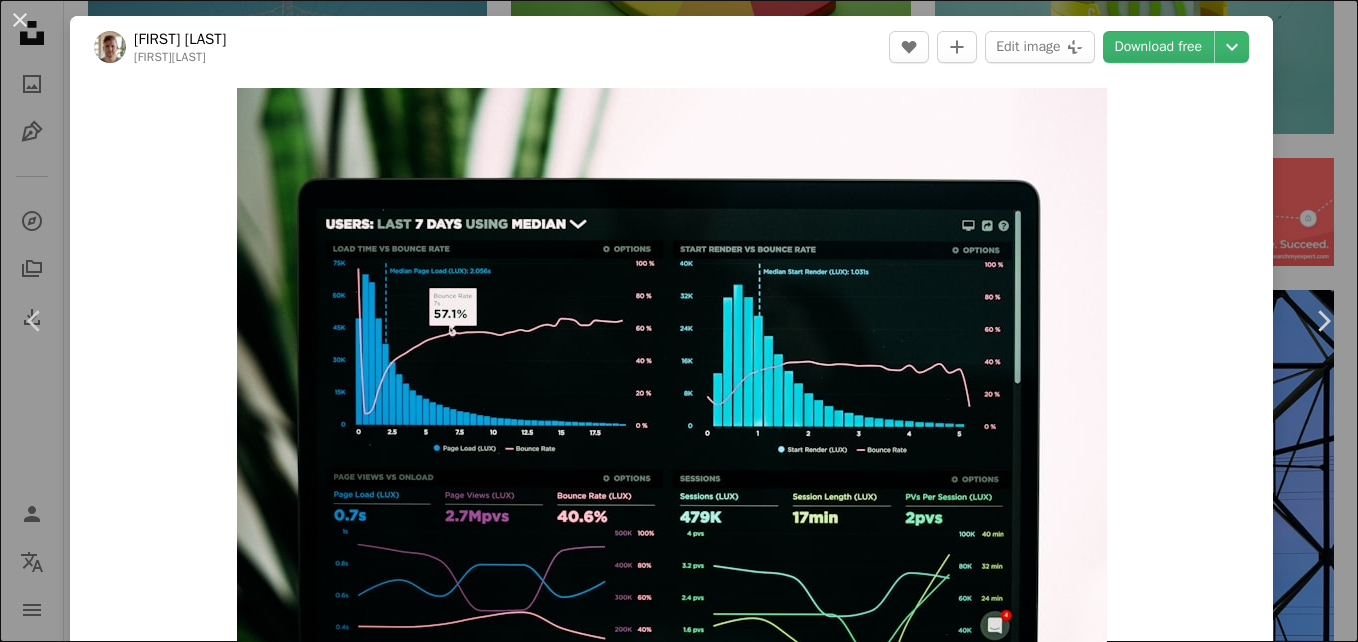 scroll, scrollTop: 2756, scrollLeft: 0, axis: vertical 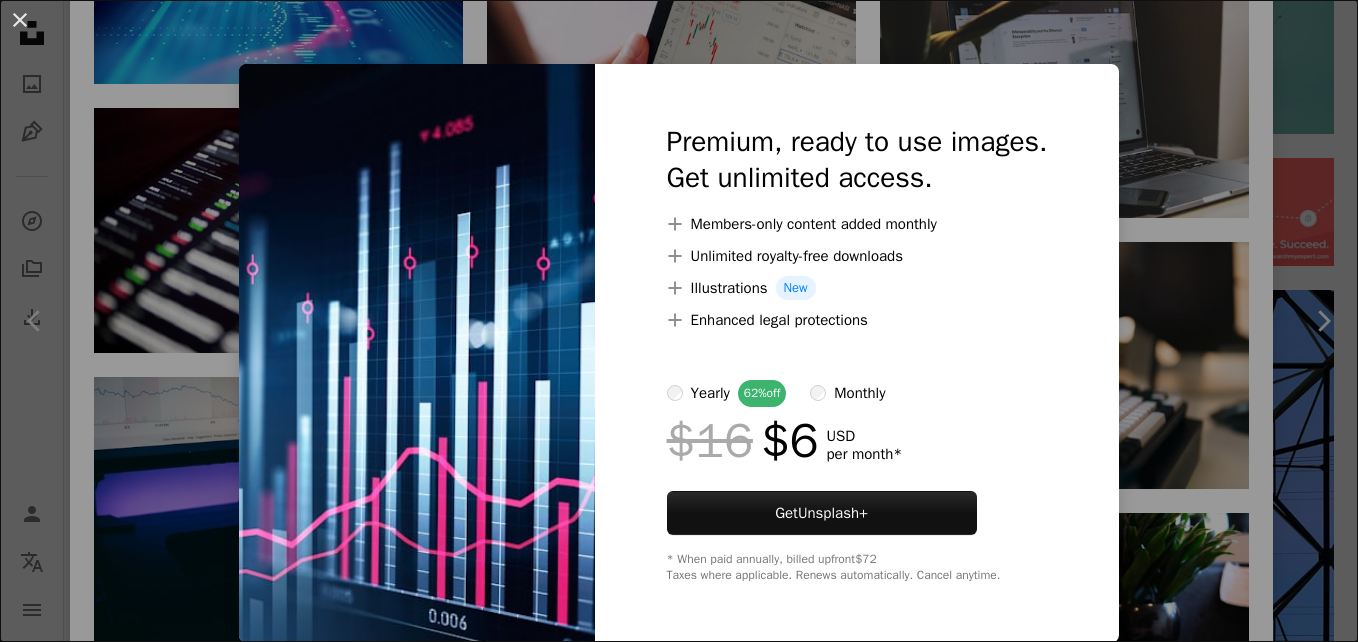 click on "An X shape Premium, ready to use images. Get unlimited access. A plus sign Members-only content added monthly A plus sign Unlimited royalty-free downloads A plus sign Illustrations  New A plus sign Enhanced legal protections yearly 62%  off monthly $16   $6 USD per month * Get  Unsplash+ * When paid annually, billed upfront  $72 Taxes where applicable. Renews automatically. Cancel anytime." at bounding box center (679, 321) 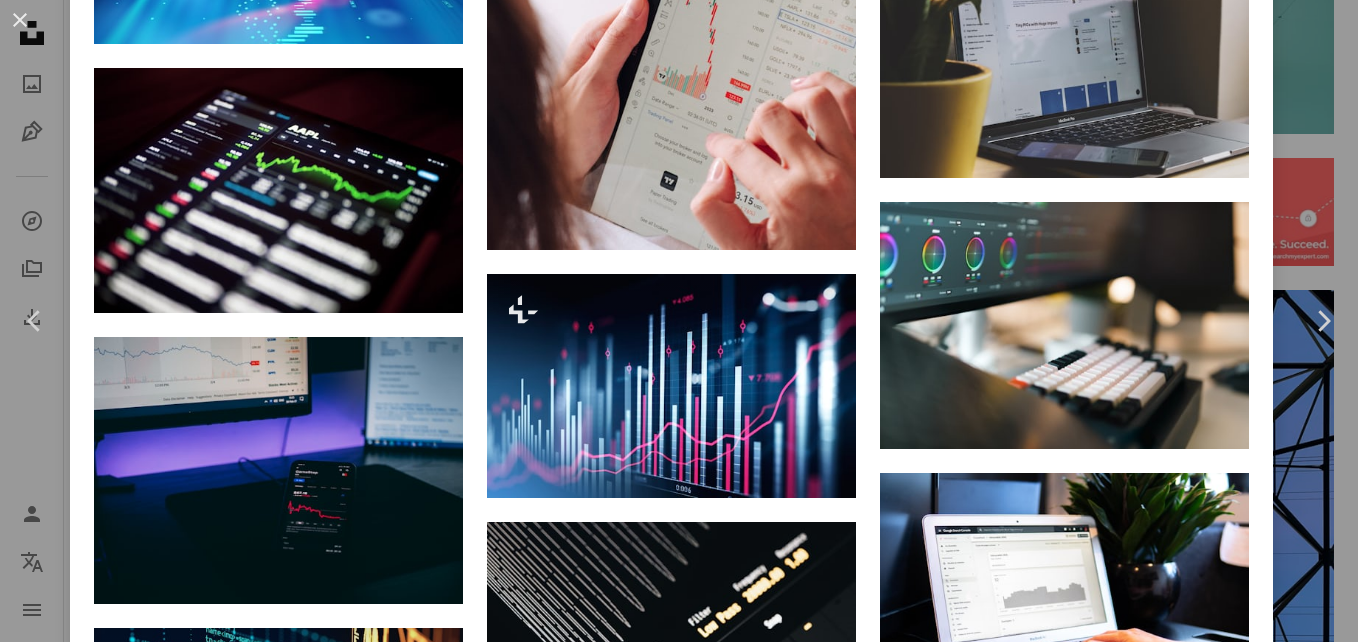 scroll, scrollTop: 9899, scrollLeft: 0, axis: vertical 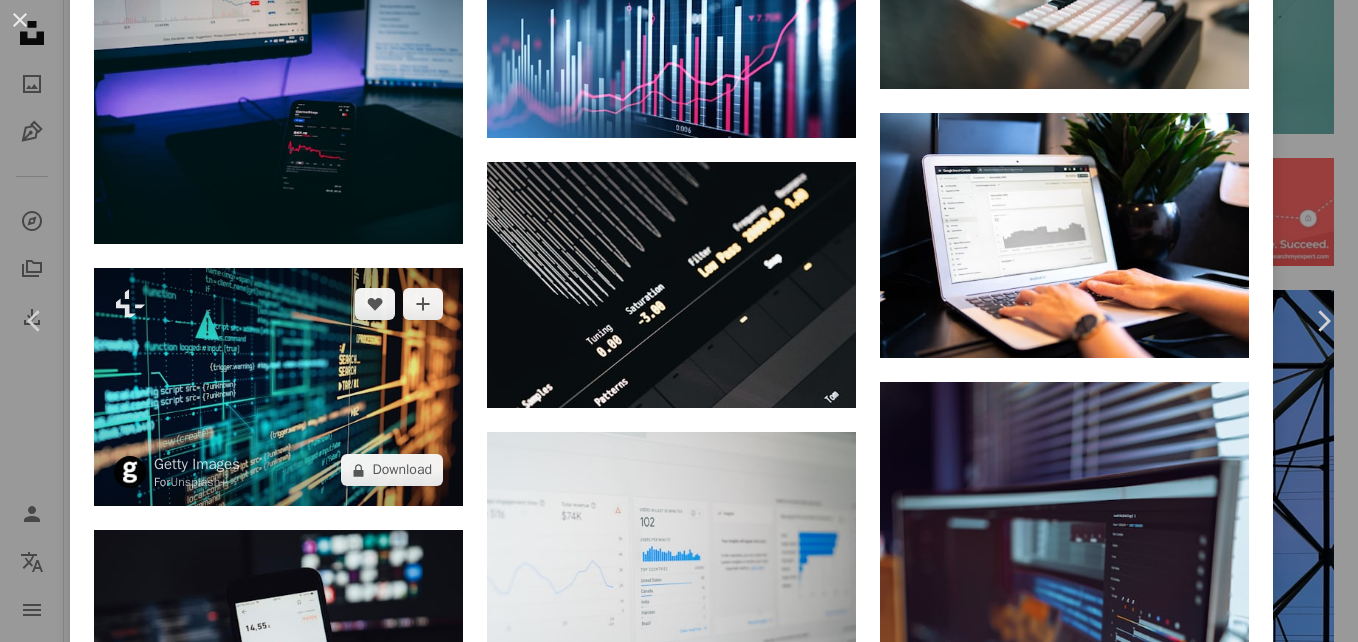 click at bounding box center (278, 387) 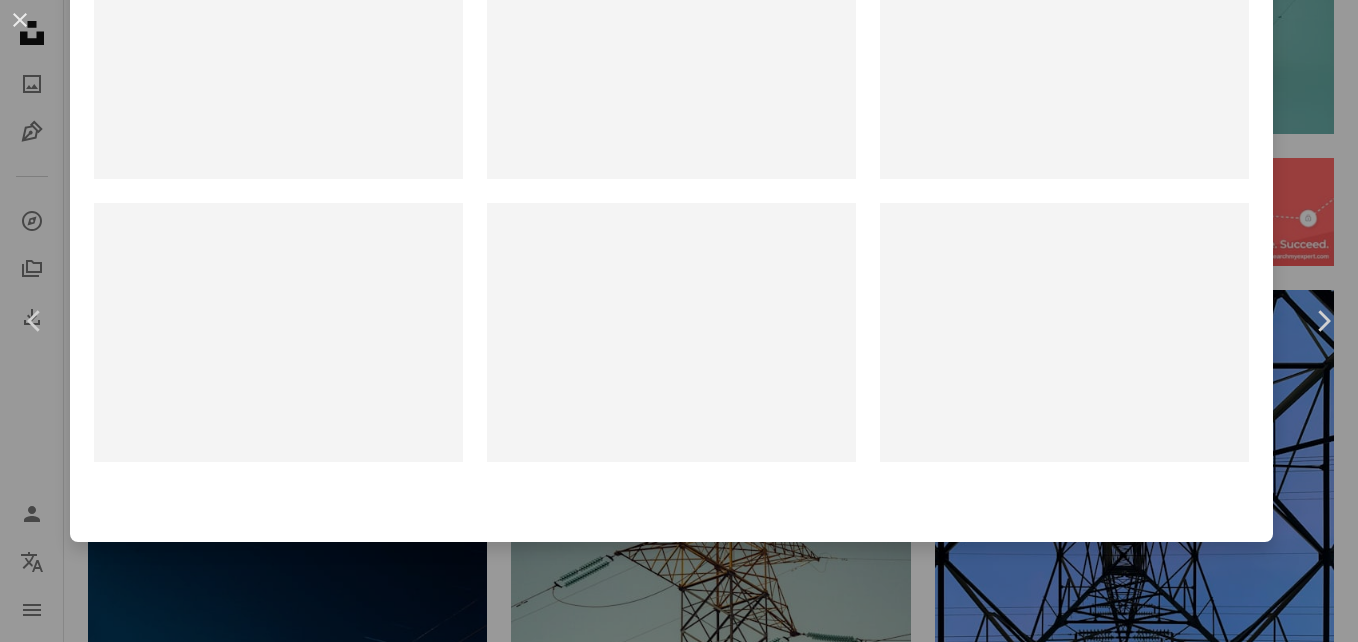 scroll, scrollTop: 0, scrollLeft: 0, axis: both 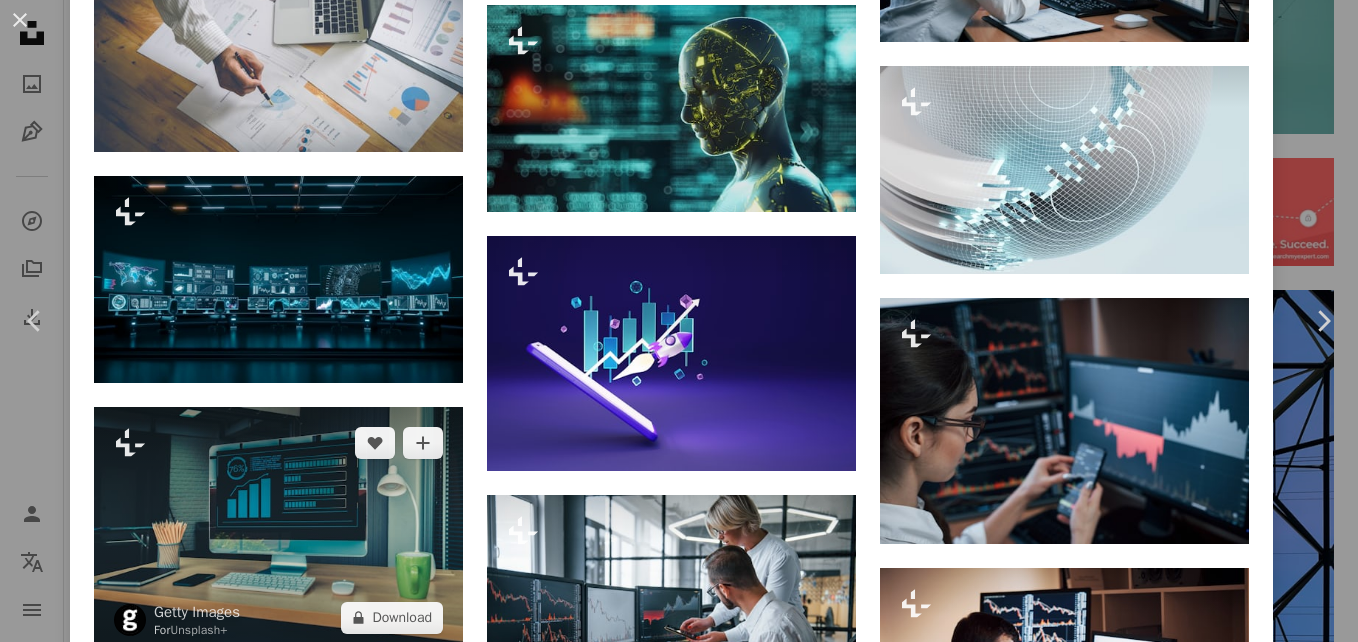 click at bounding box center [278, 530] 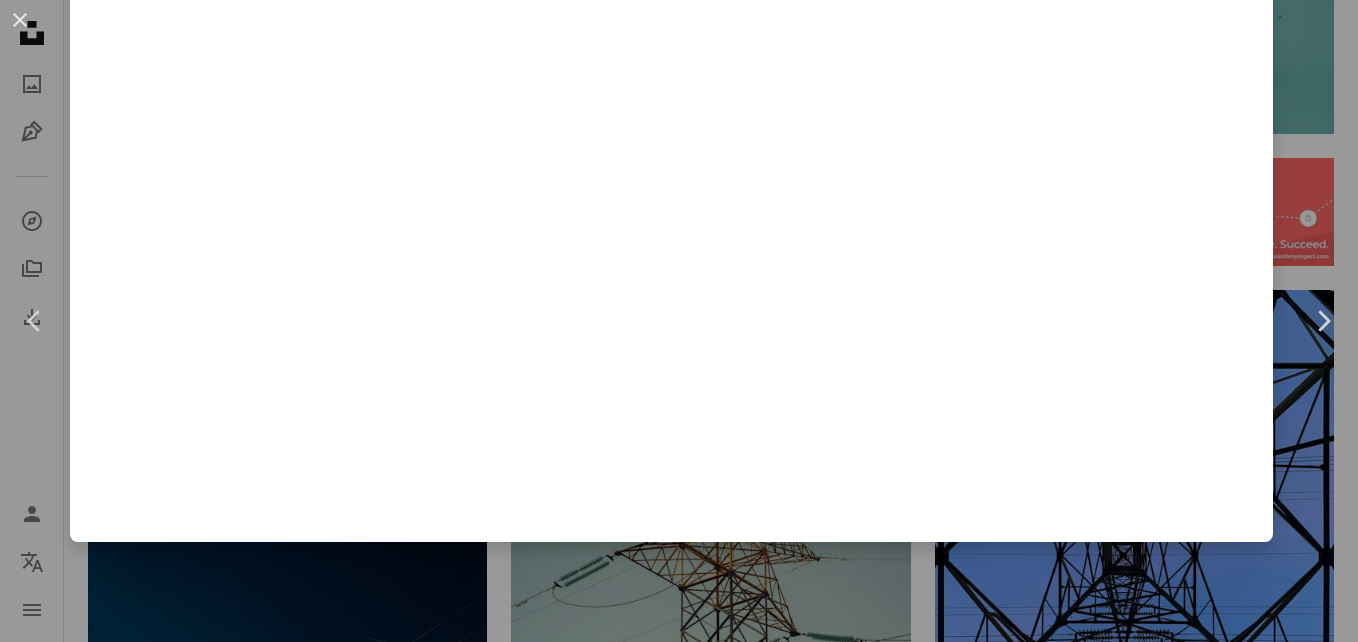 scroll, scrollTop: 0, scrollLeft: 0, axis: both 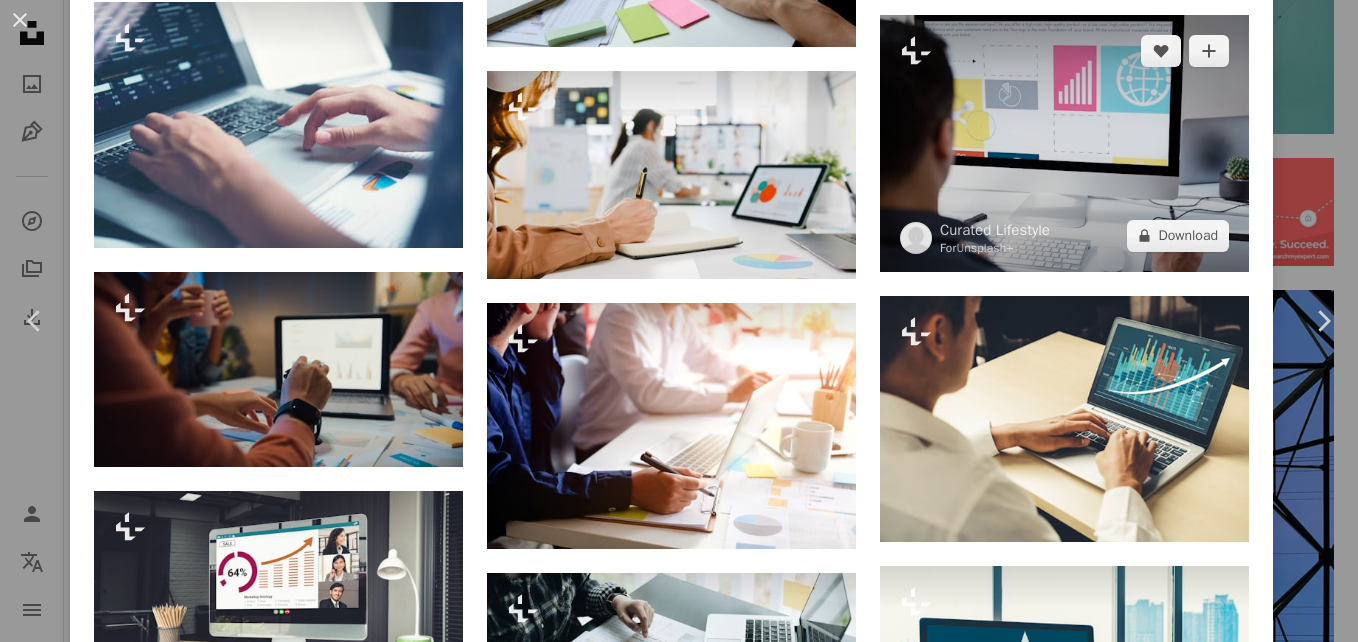 click at bounding box center (1064, 143) 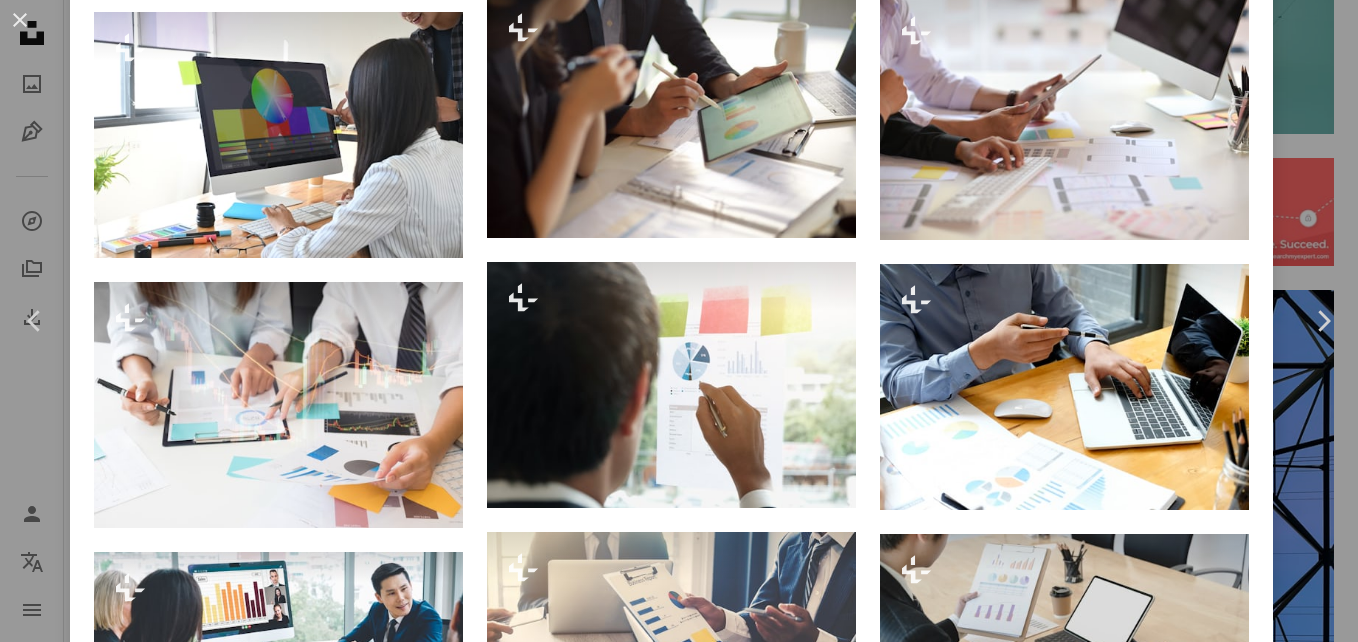 scroll, scrollTop: 5792, scrollLeft: 0, axis: vertical 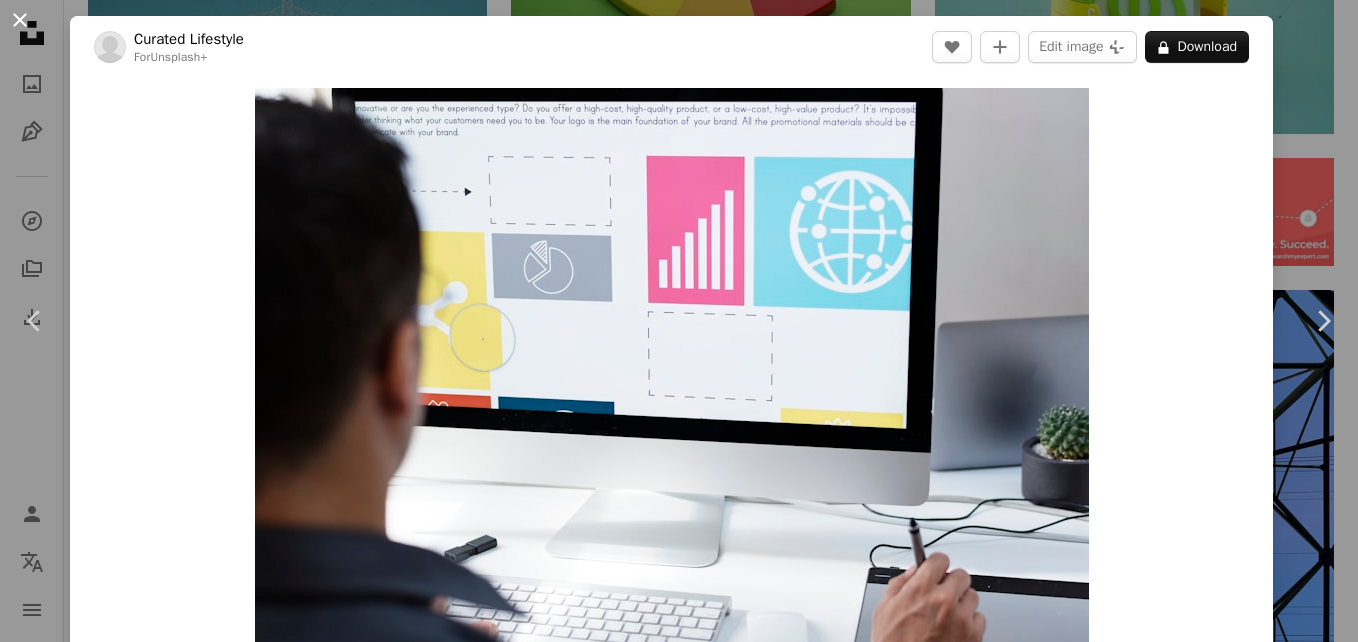 click on "An X shape" at bounding box center (20, 20) 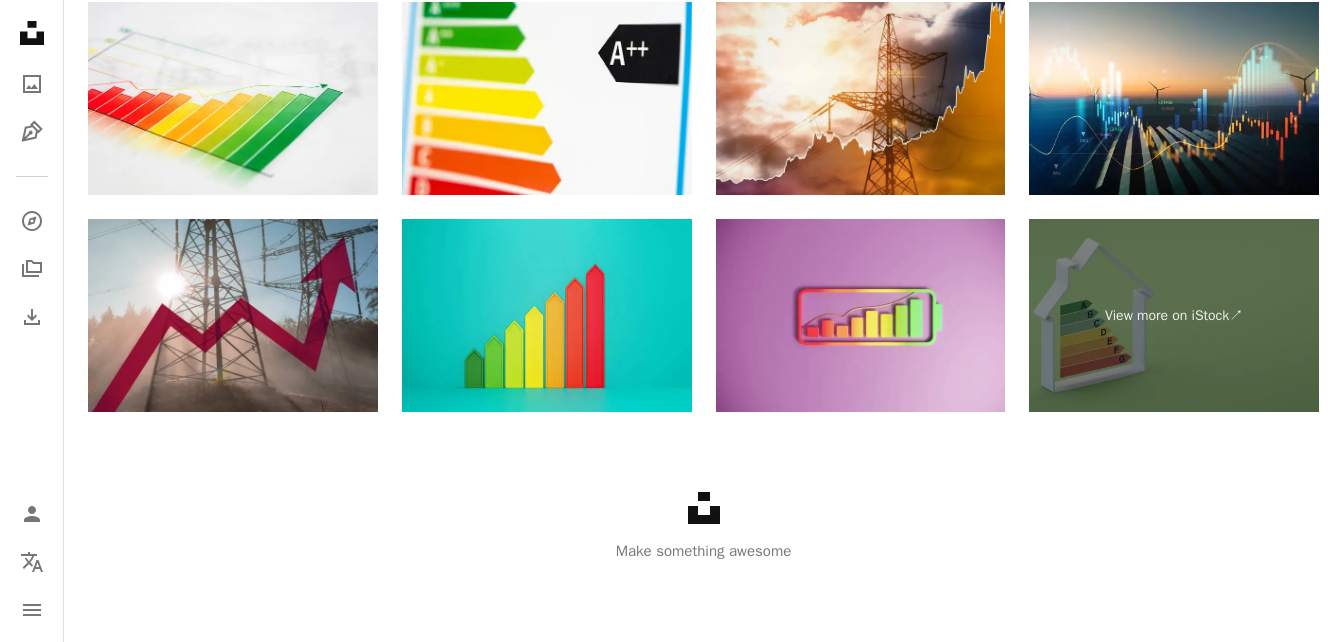 scroll, scrollTop: 9691, scrollLeft: 0, axis: vertical 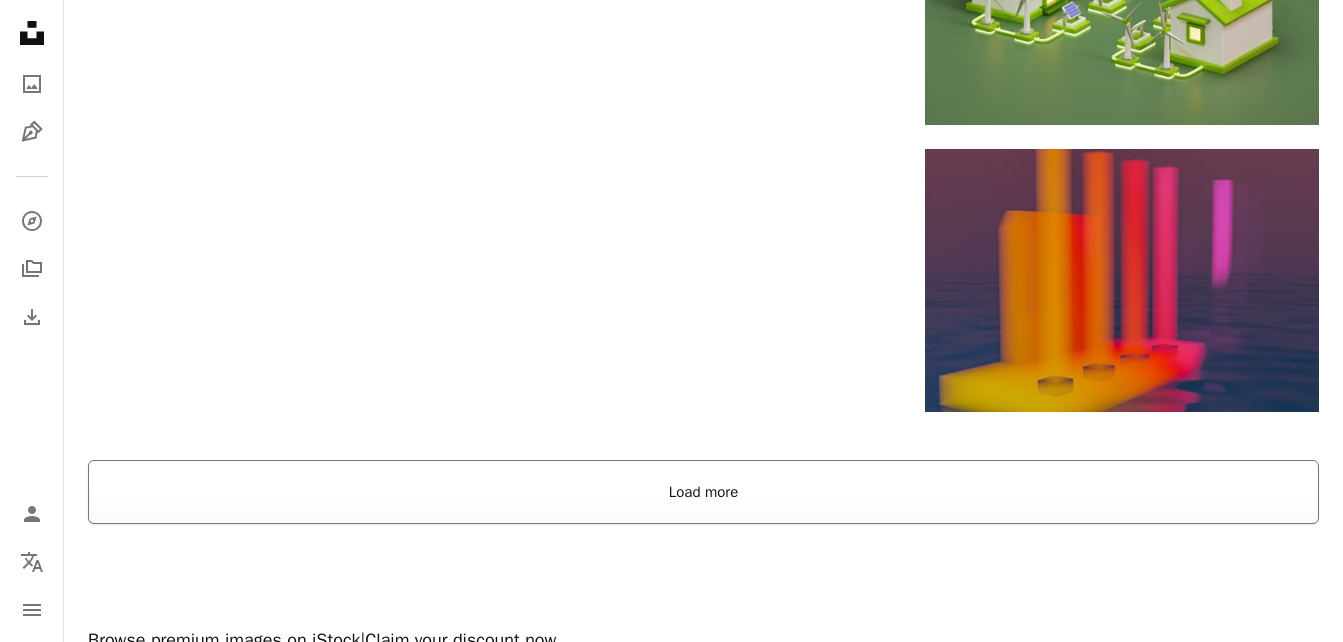 click on "Load more" at bounding box center (703, 492) 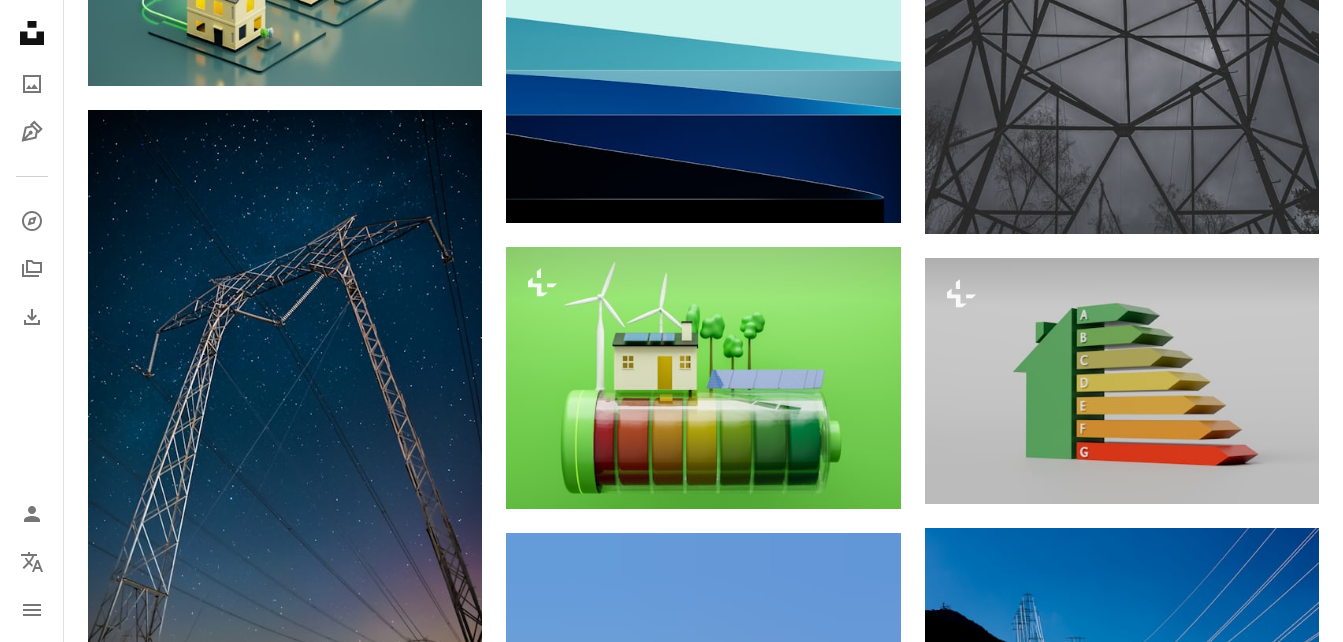scroll, scrollTop: 6255, scrollLeft: 0, axis: vertical 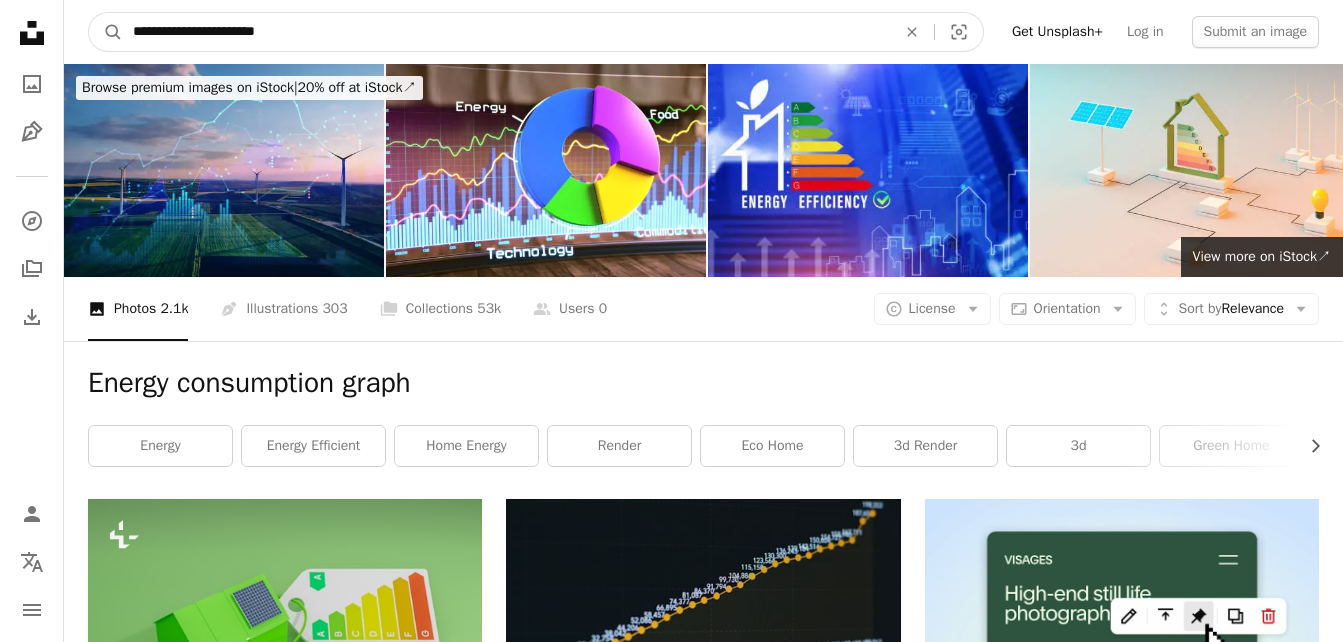 click on "**********" at bounding box center [506, 32] 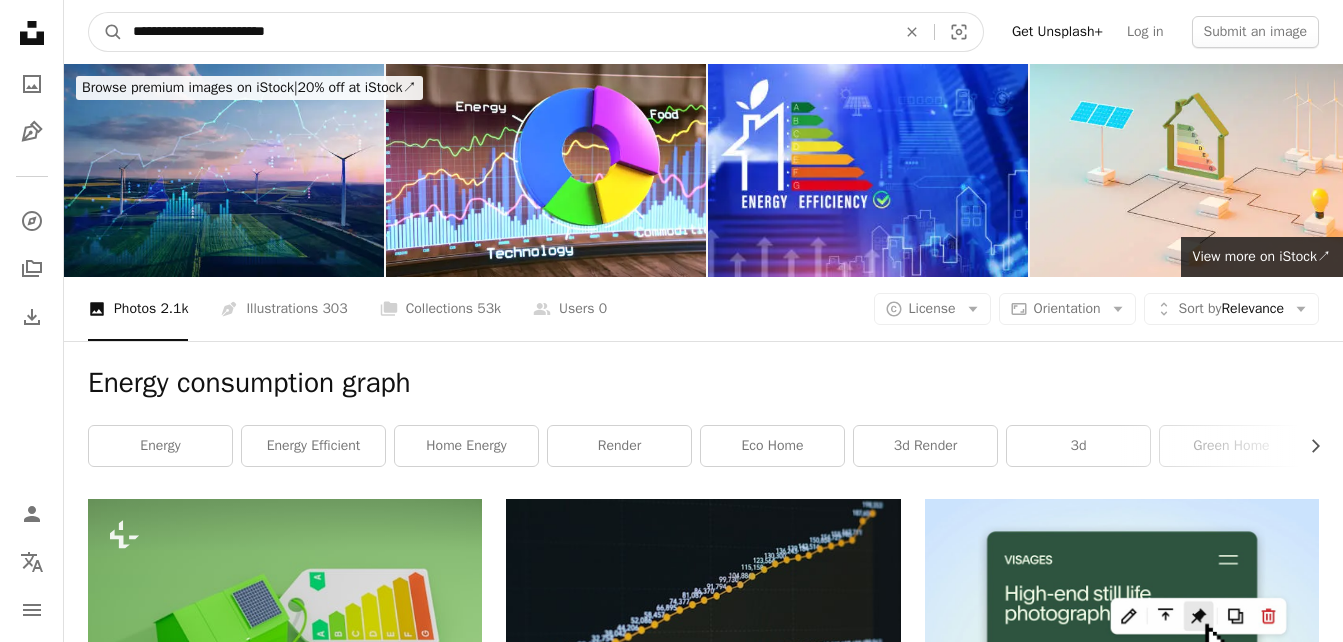 type on "**********" 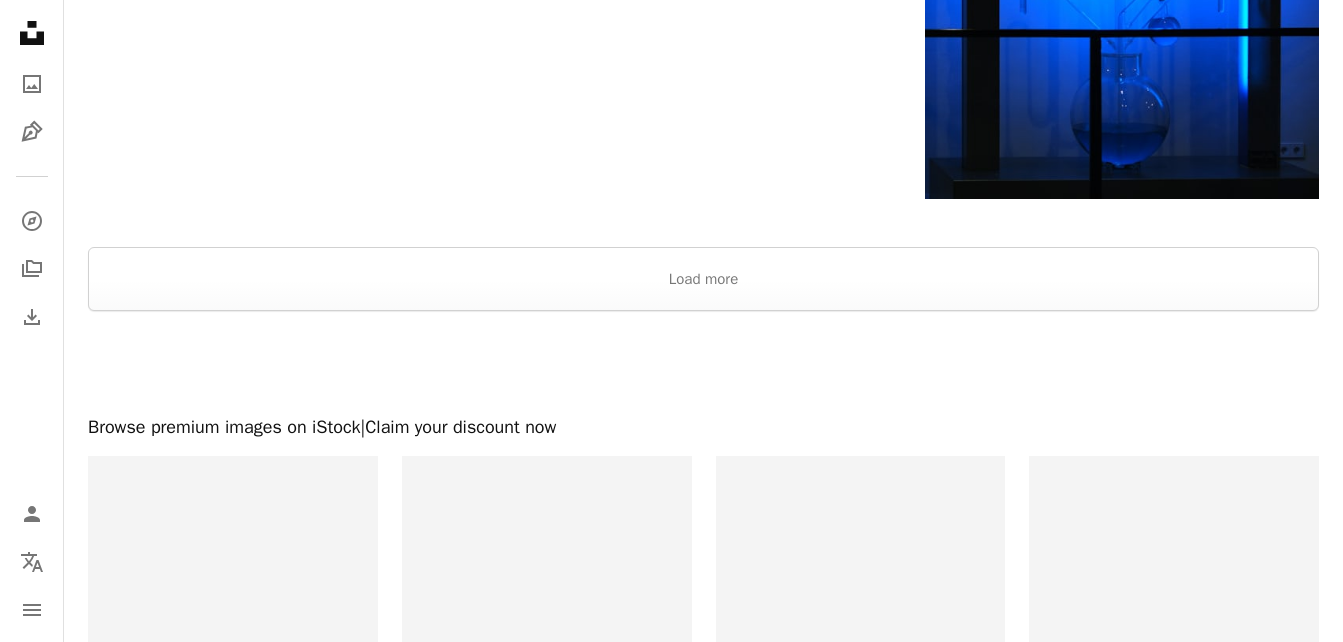 scroll, scrollTop: 3515, scrollLeft: 0, axis: vertical 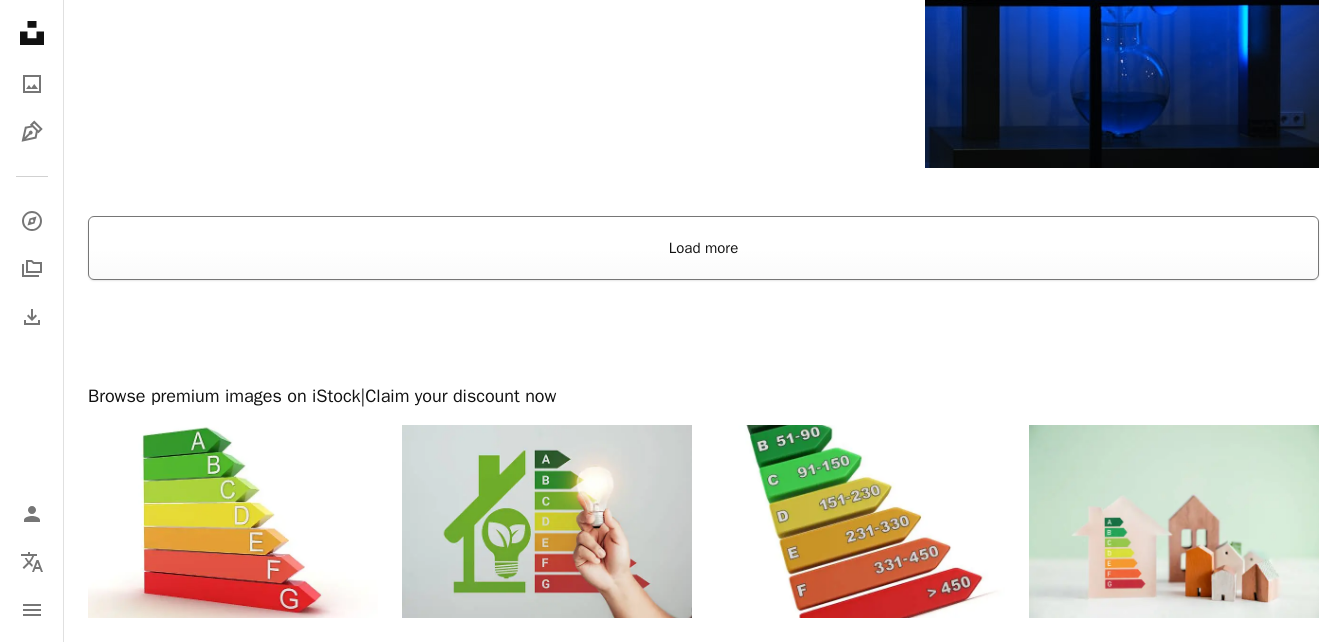click on "Load more" at bounding box center (703, 248) 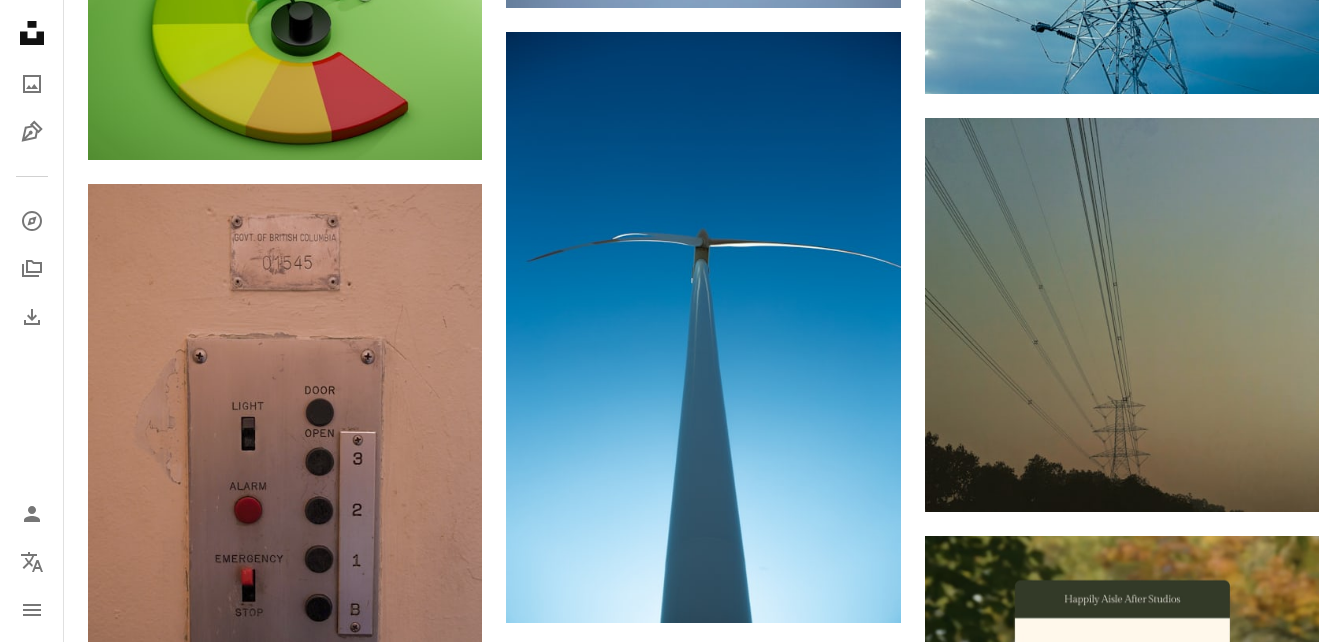 scroll, scrollTop: 8954, scrollLeft: 0, axis: vertical 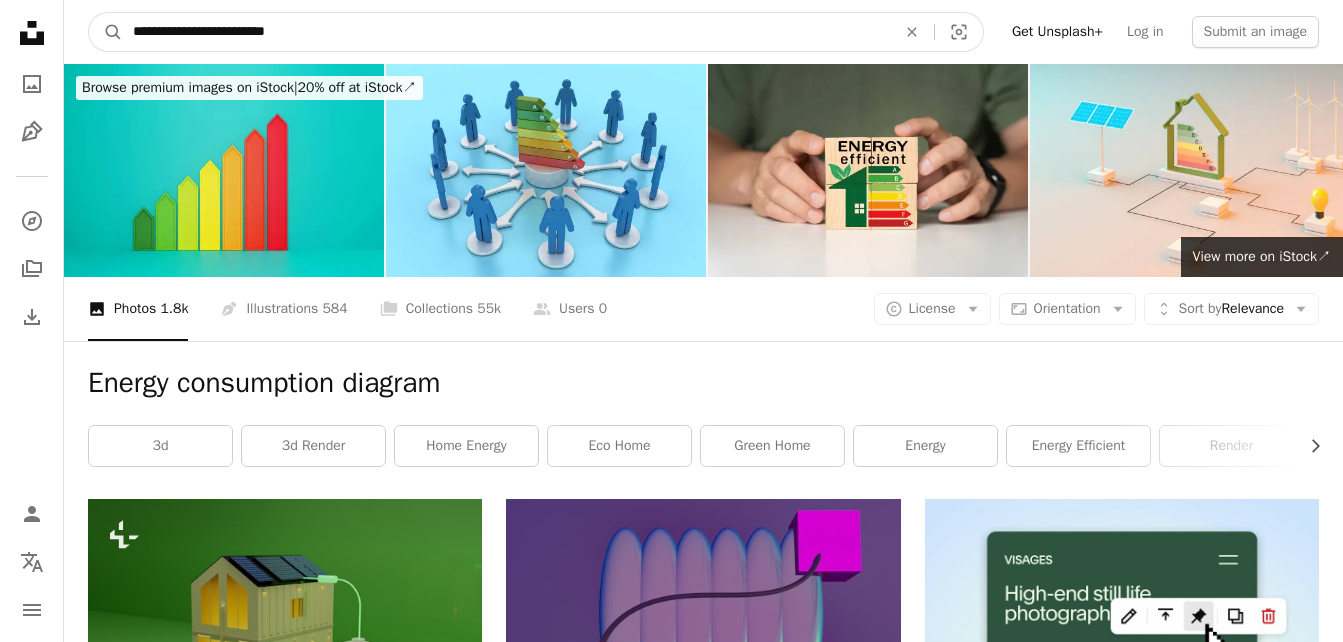 click on "**********" at bounding box center (506, 32) 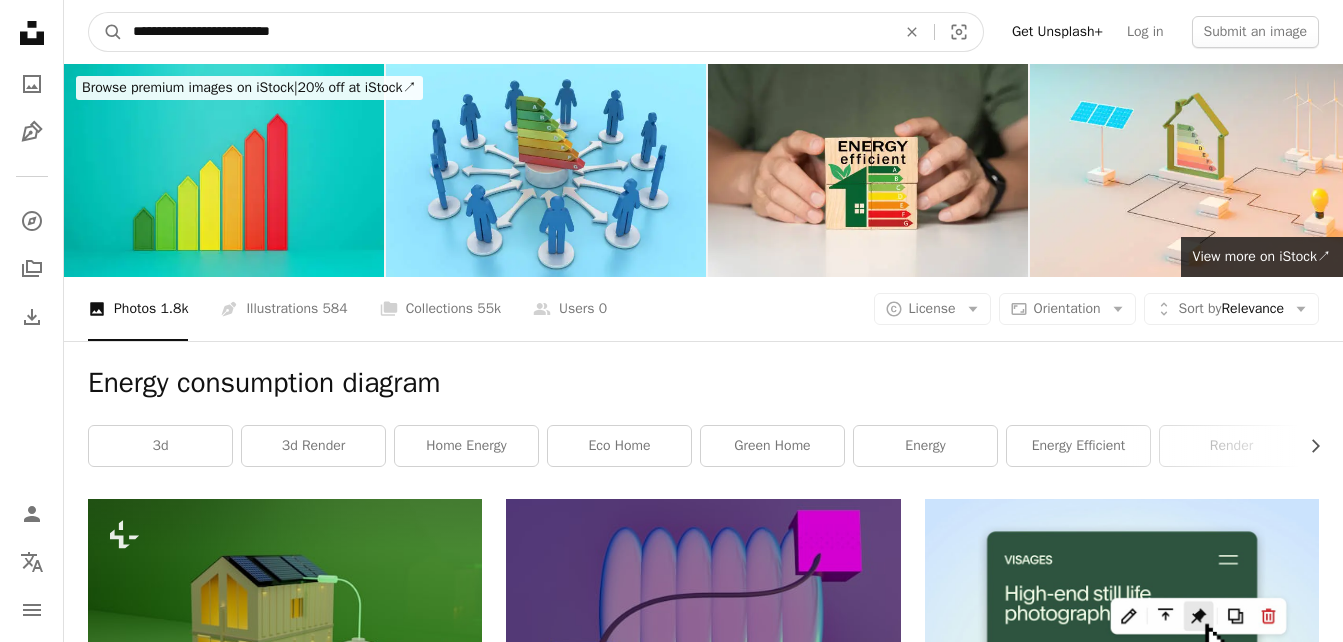 type on "**********" 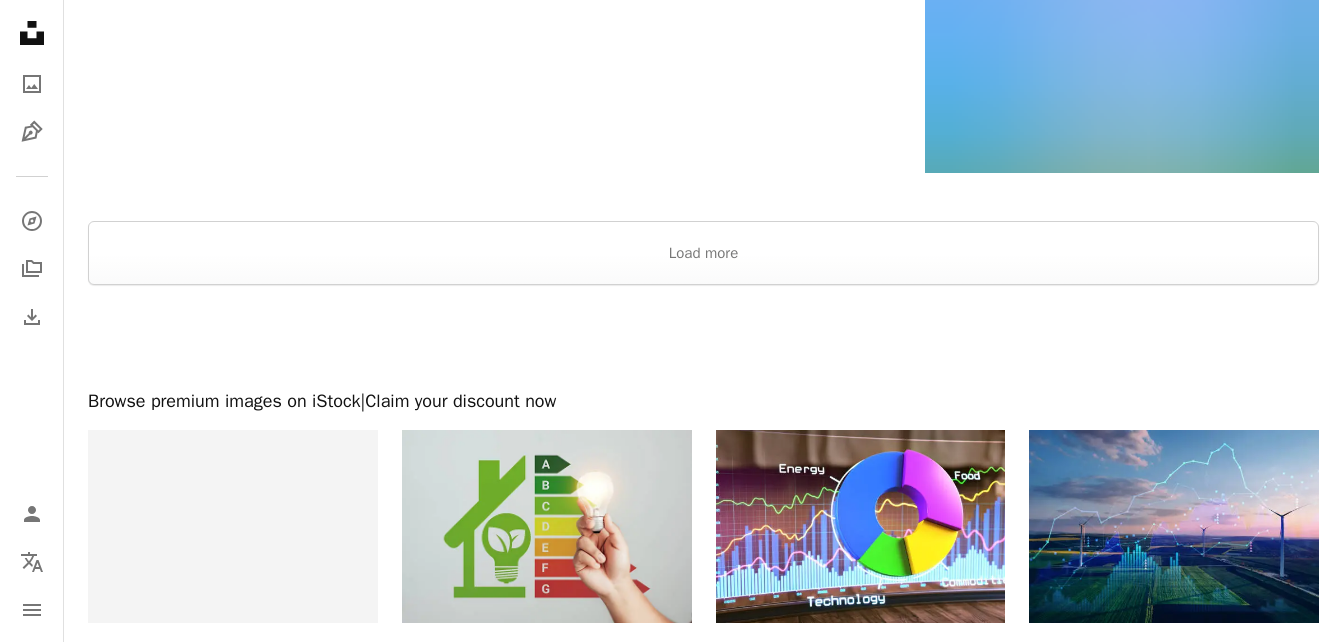 scroll, scrollTop: 3251, scrollLeft: 0, axis: vertical 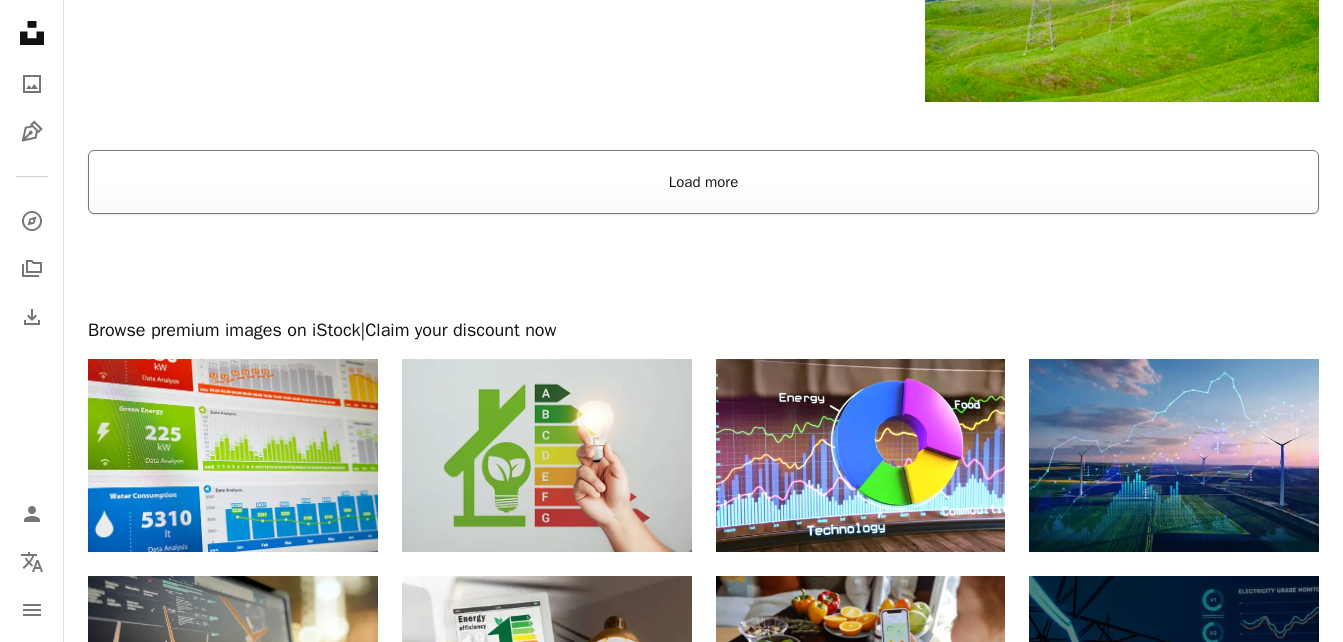 click on "Load more" at bounding box center [703, 182] 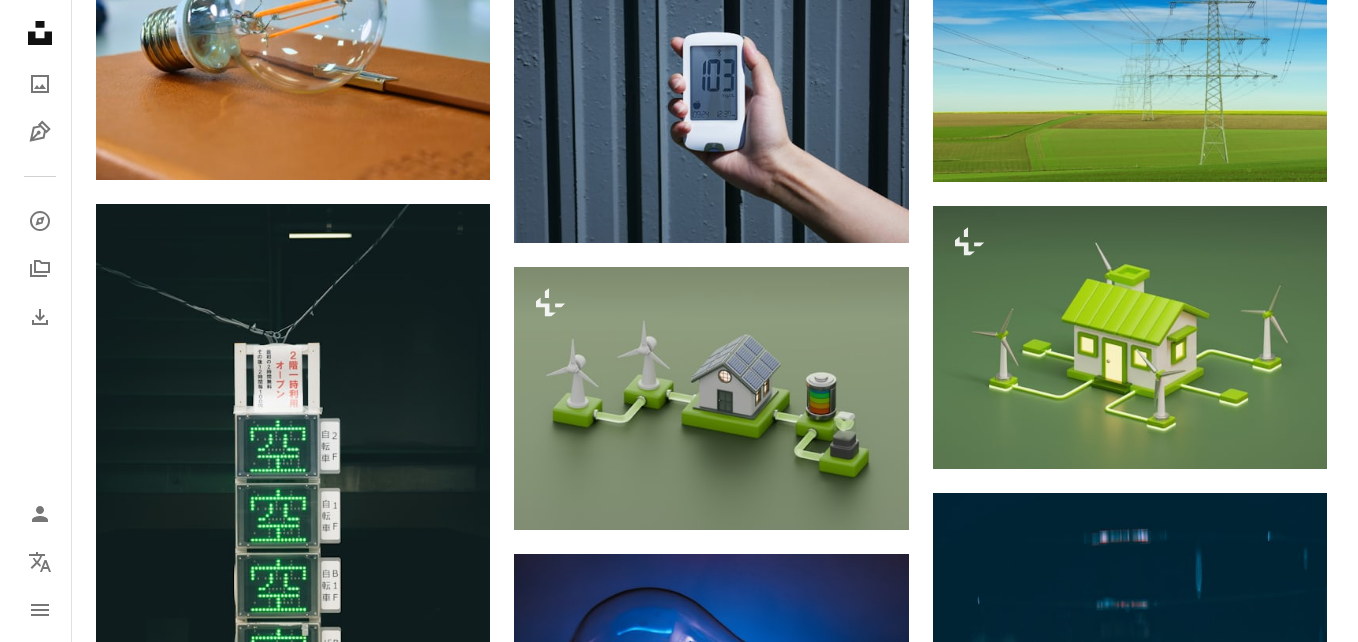 scroll, scrollTop: 9456, scrollLeft: 0, axis: vertical 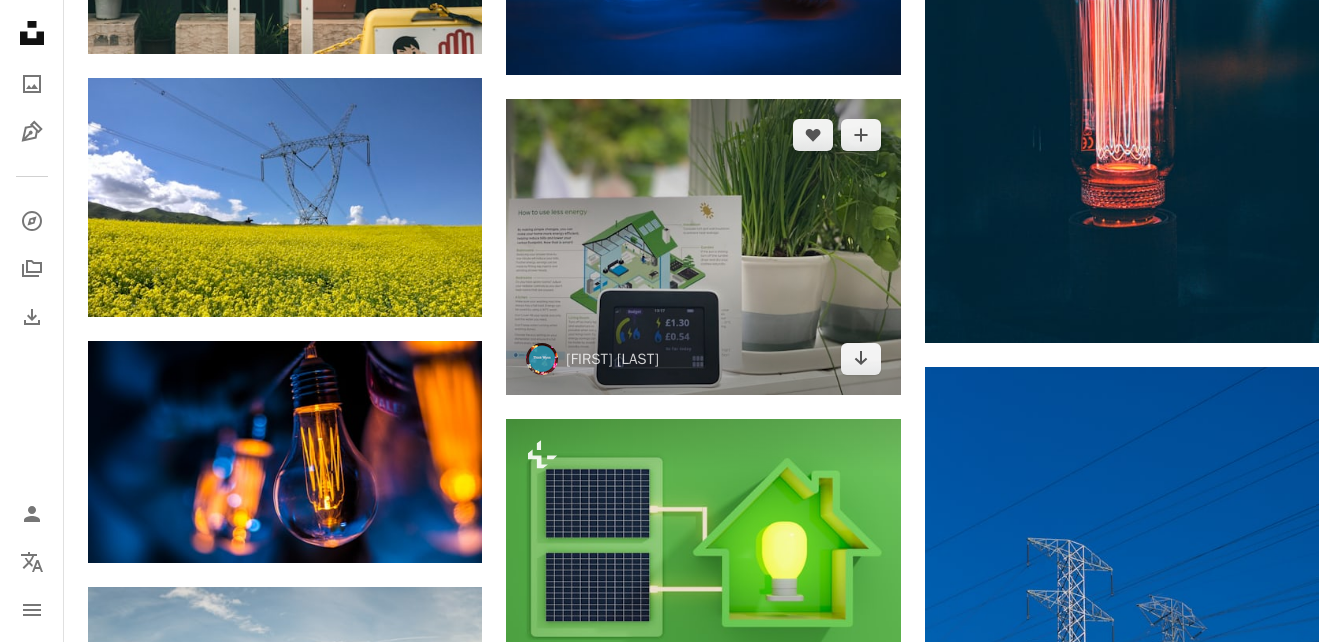click at bounding box center [703, 247] 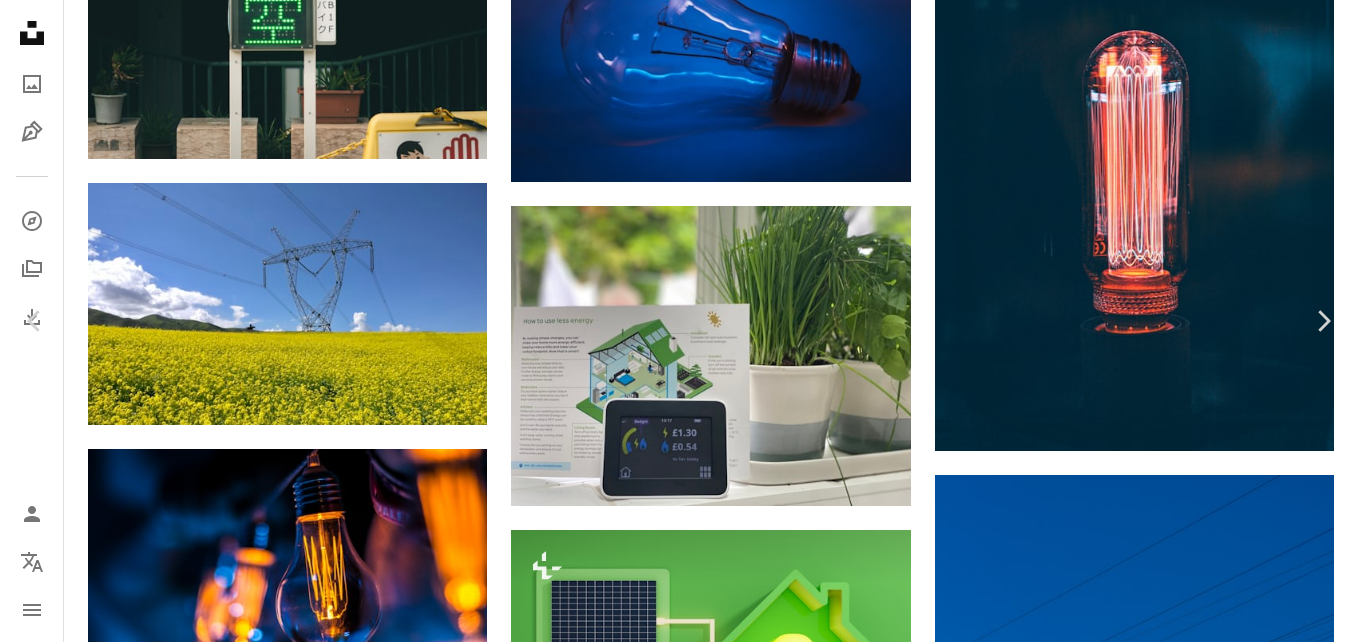 scroll, scrollTop: 6869, scrollLeft: 0, axis: vertical 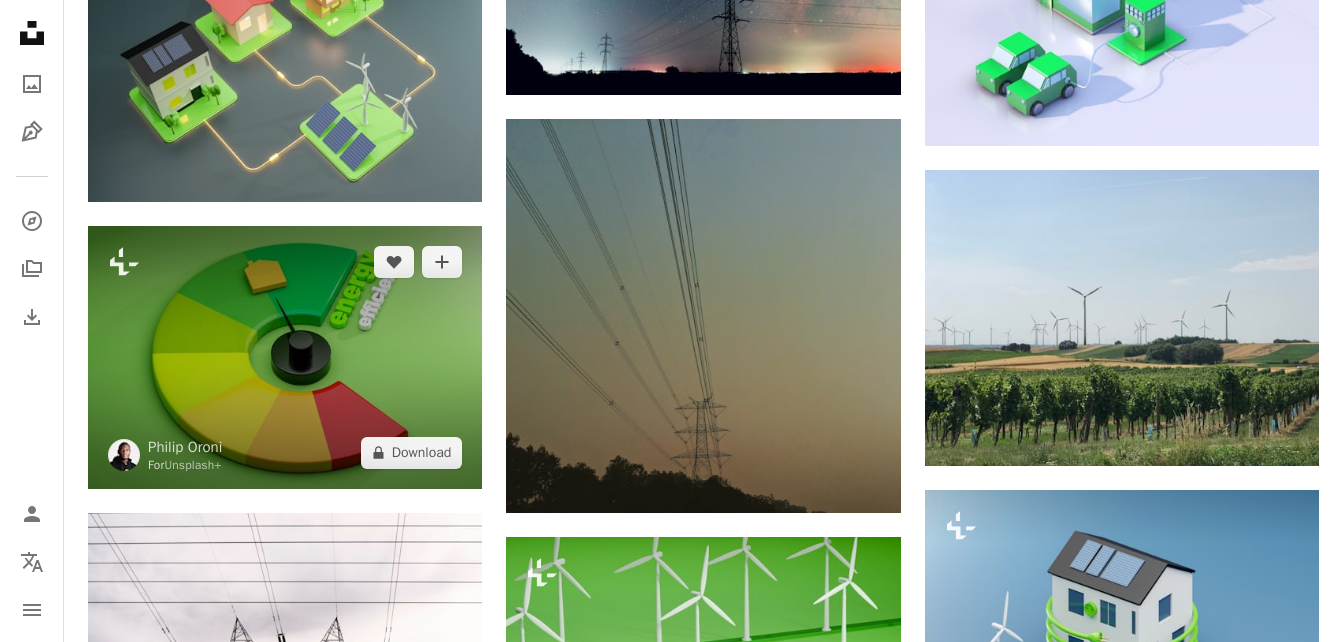 click at bounding box center [285, 357] 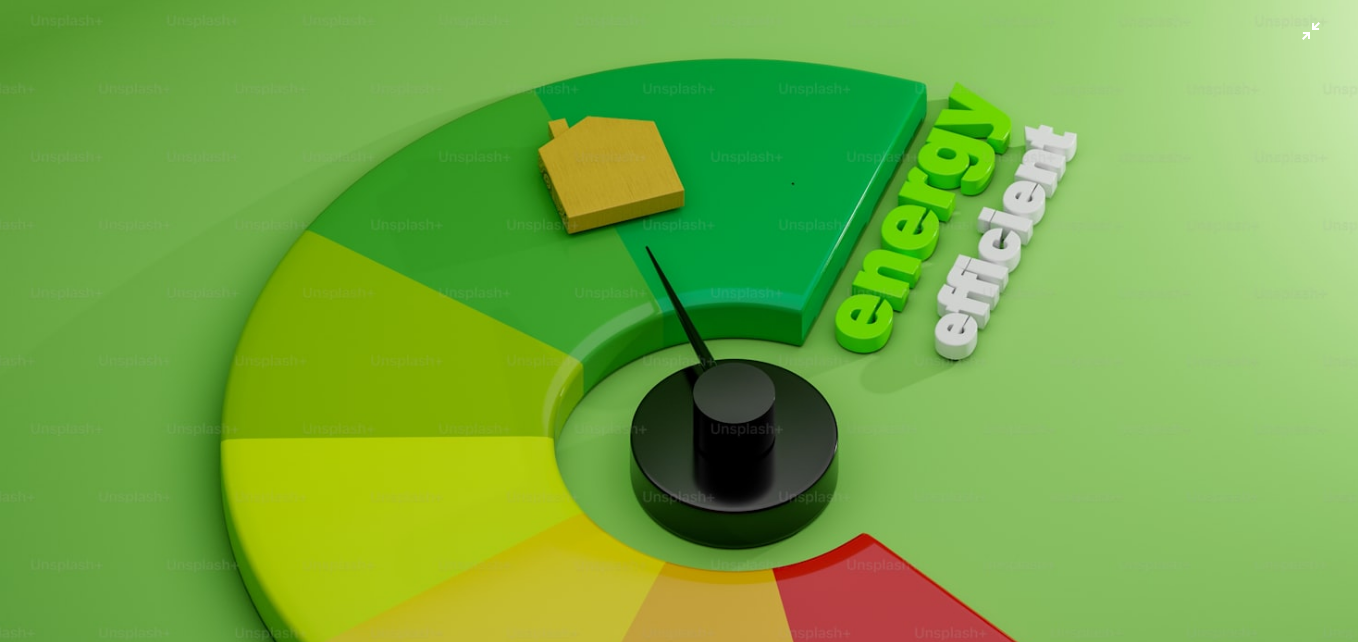 scroll, scrollTop: 122, scrollLeft: 0, axis: vertical 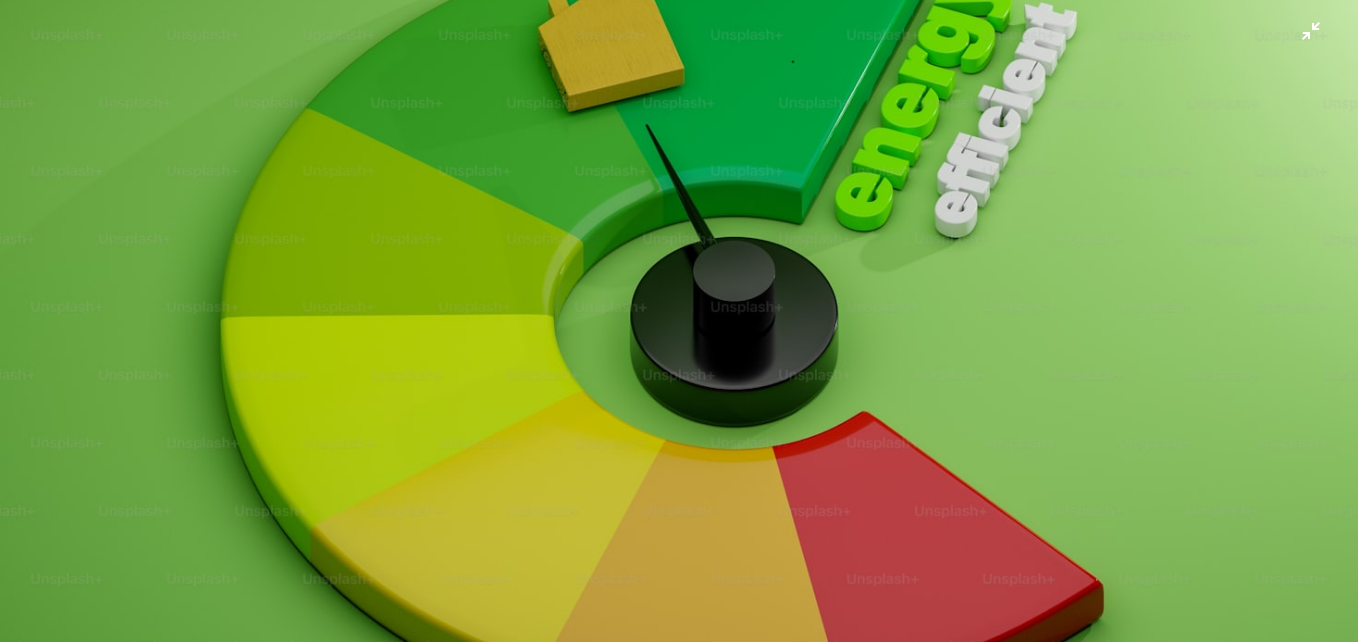 click at bounding box center (679, 330) 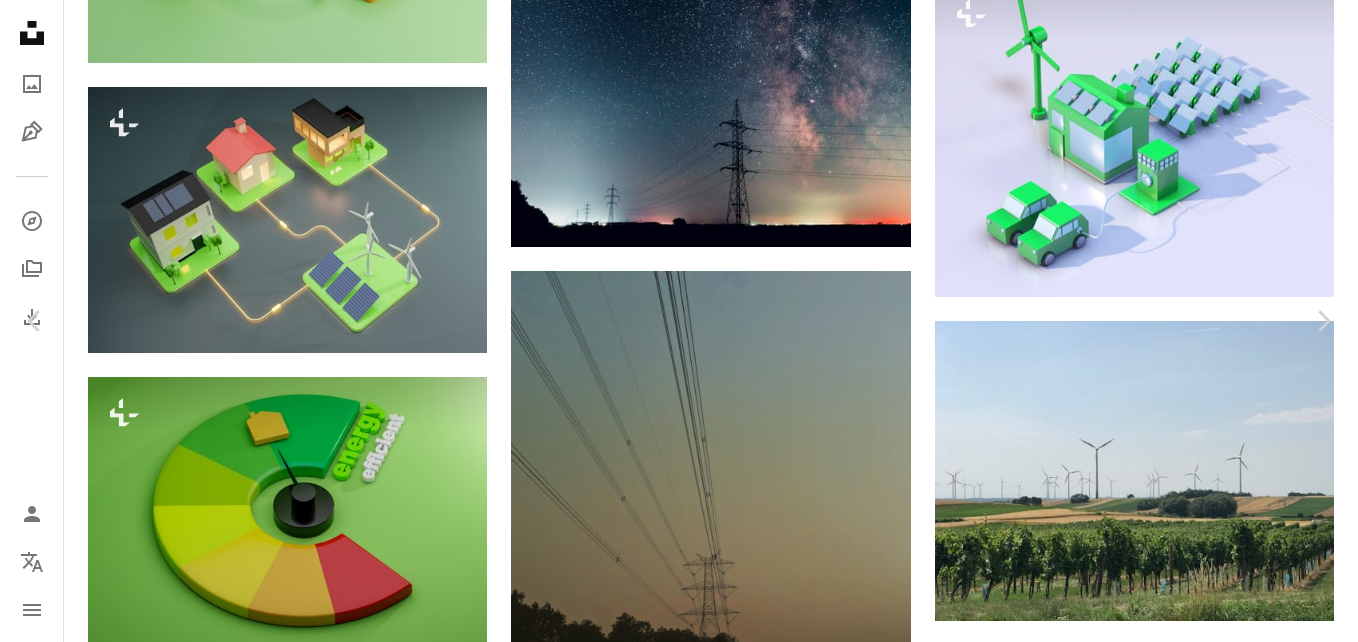 scroll, scrollTop: 26, scrollLeft: 0, axis: vertical 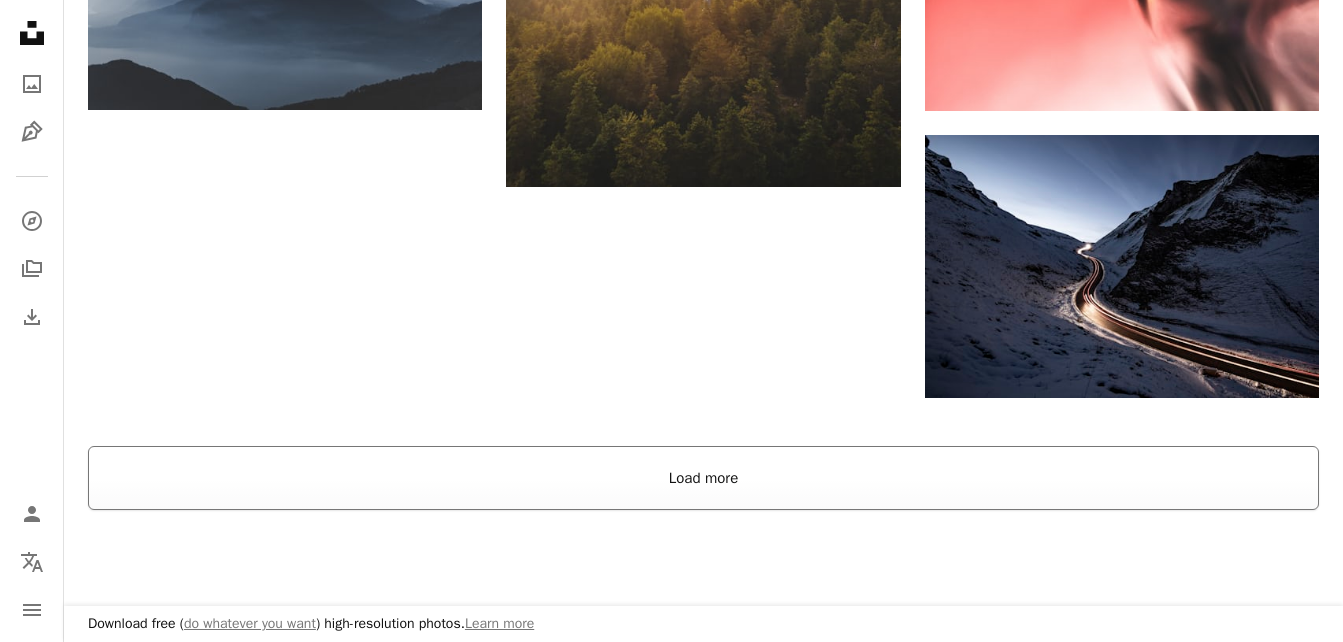 click on "Load more" at bounding box center [703, 478] 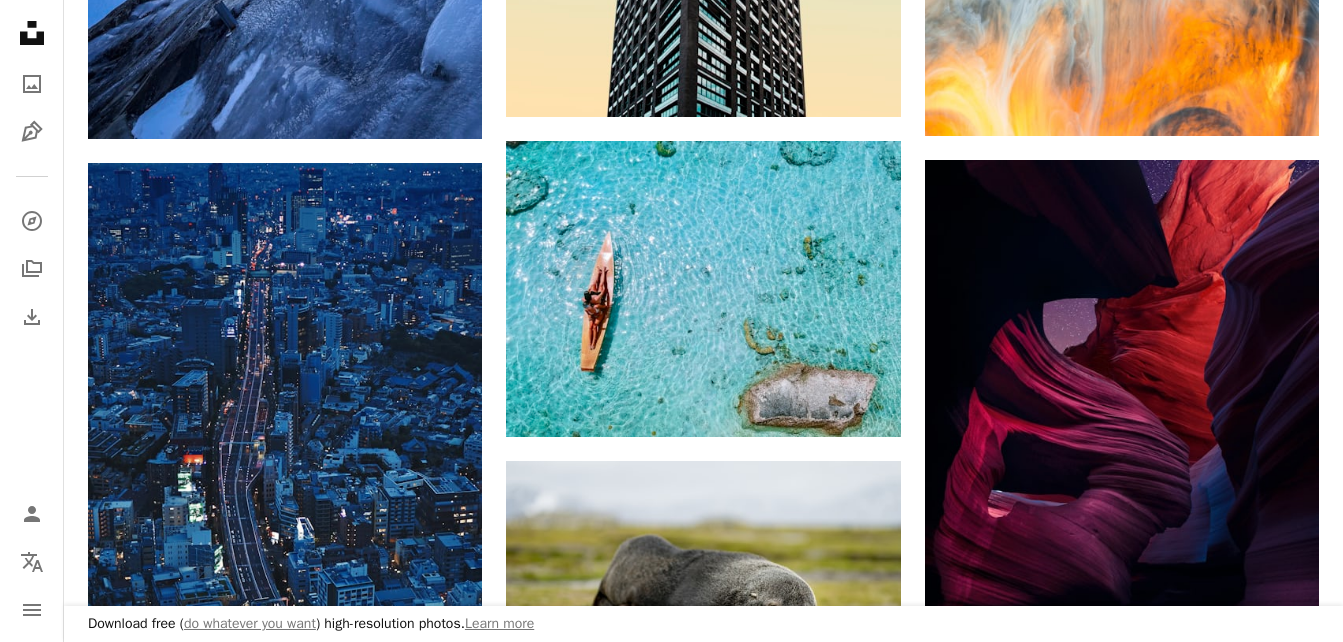scroll, scrollTop: 7895, scrollLeft: 0, axis: vertical 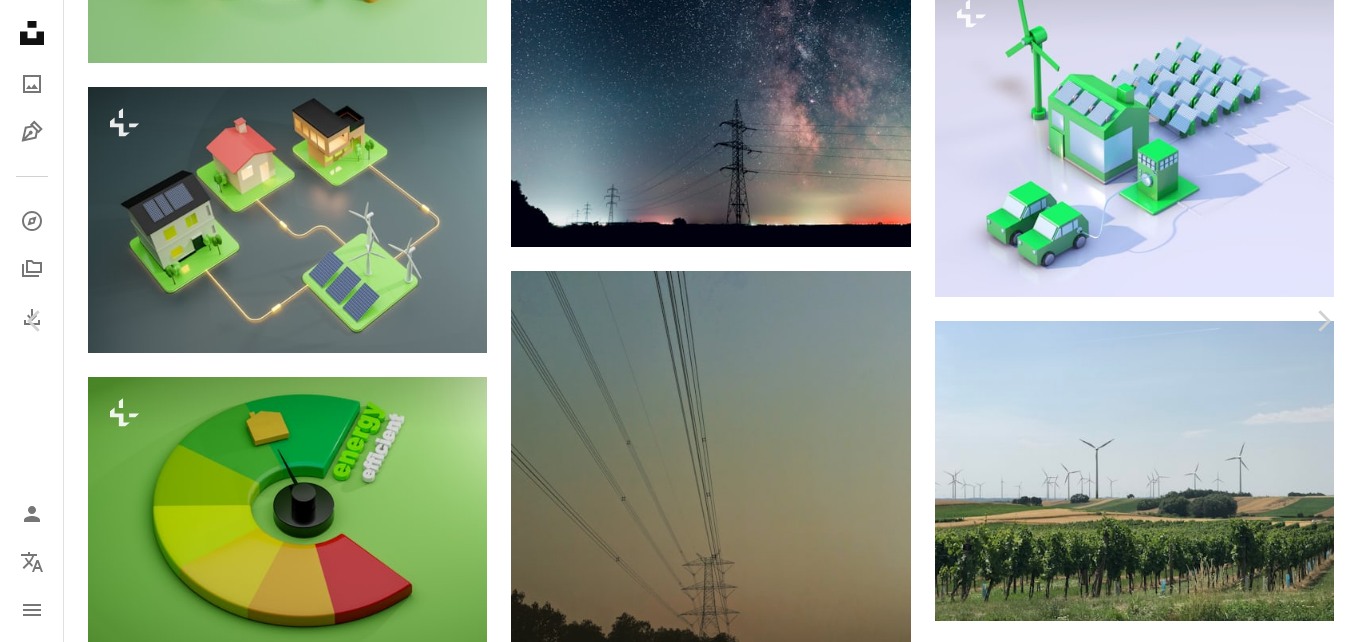 click on "An X shape" at bounding box center [20, 20] 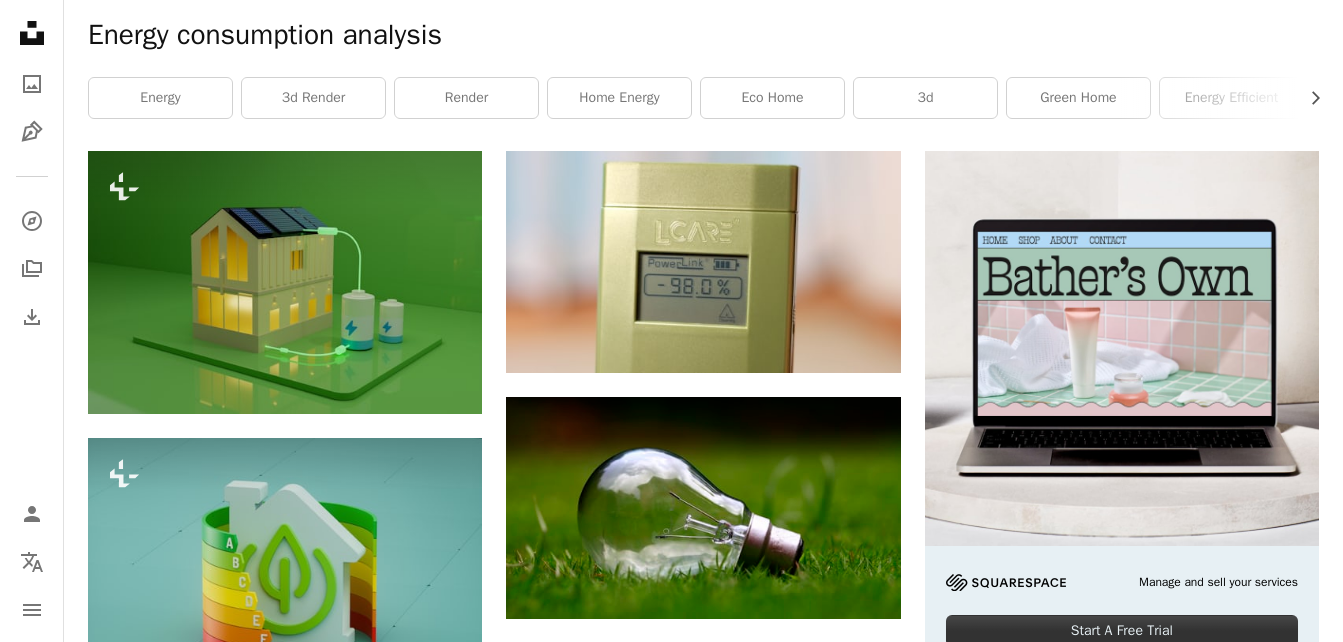 scroll, scrollTop: 0, scrollLeft: 0, axis: both 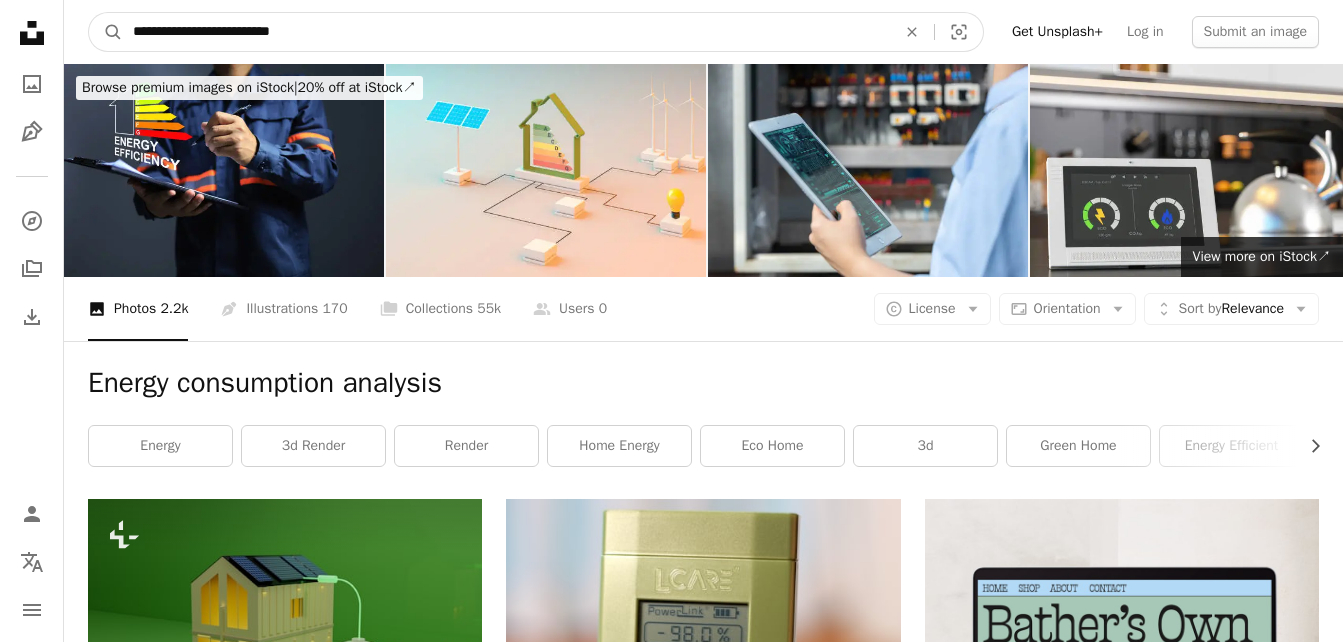 drag, startPoint x: 323, startPoint y: 31, endPoint x: 63, endPoint y: 52, distance: 260.8467 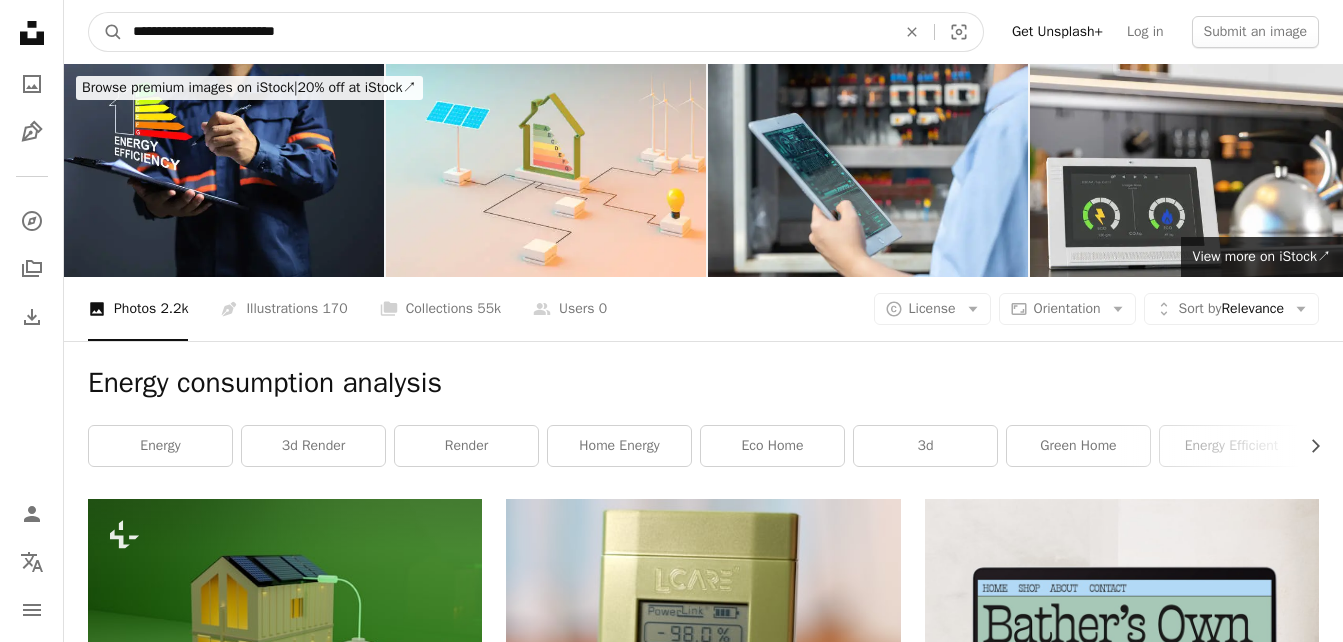 type on "**********" 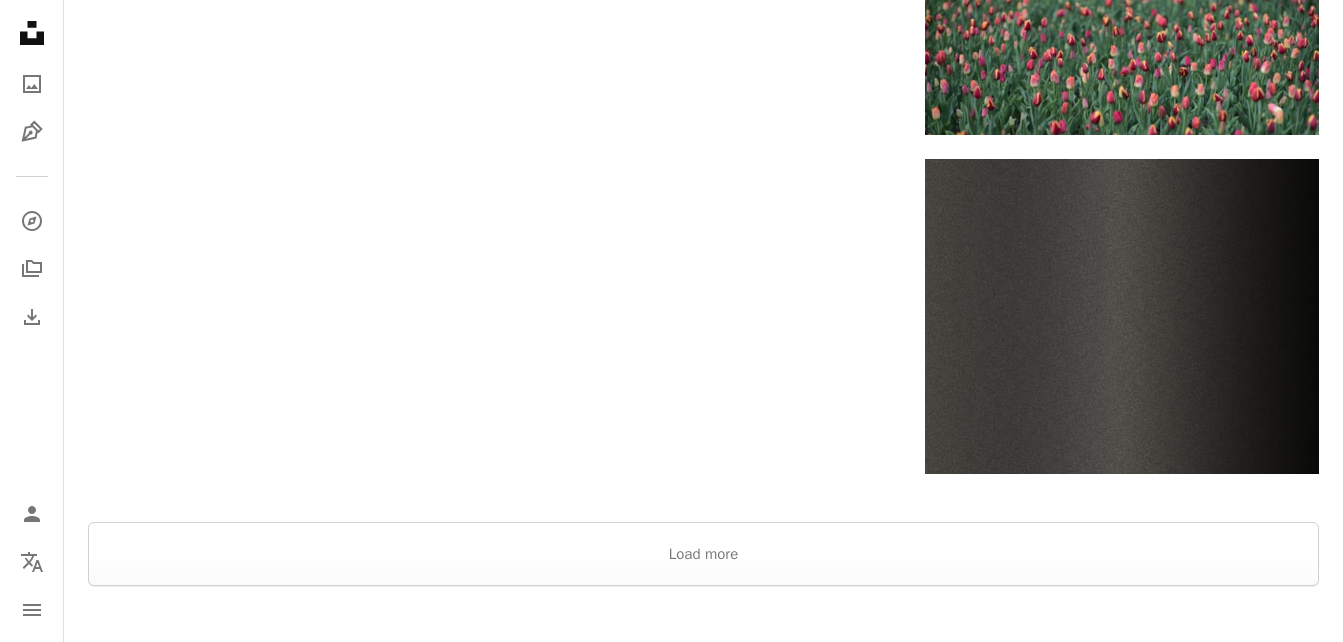 scroll, scrollTop: 2790, scrollLeft: 0, axis: vertical 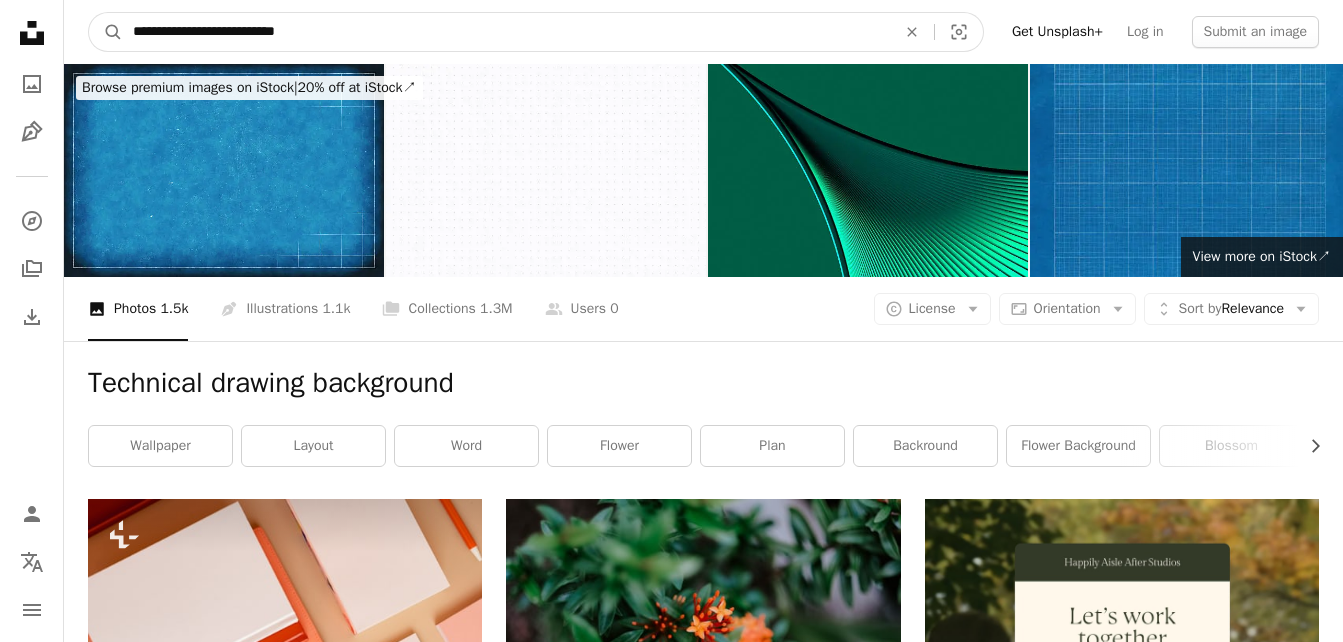 click on "**********" at bounding box center [506, 32] 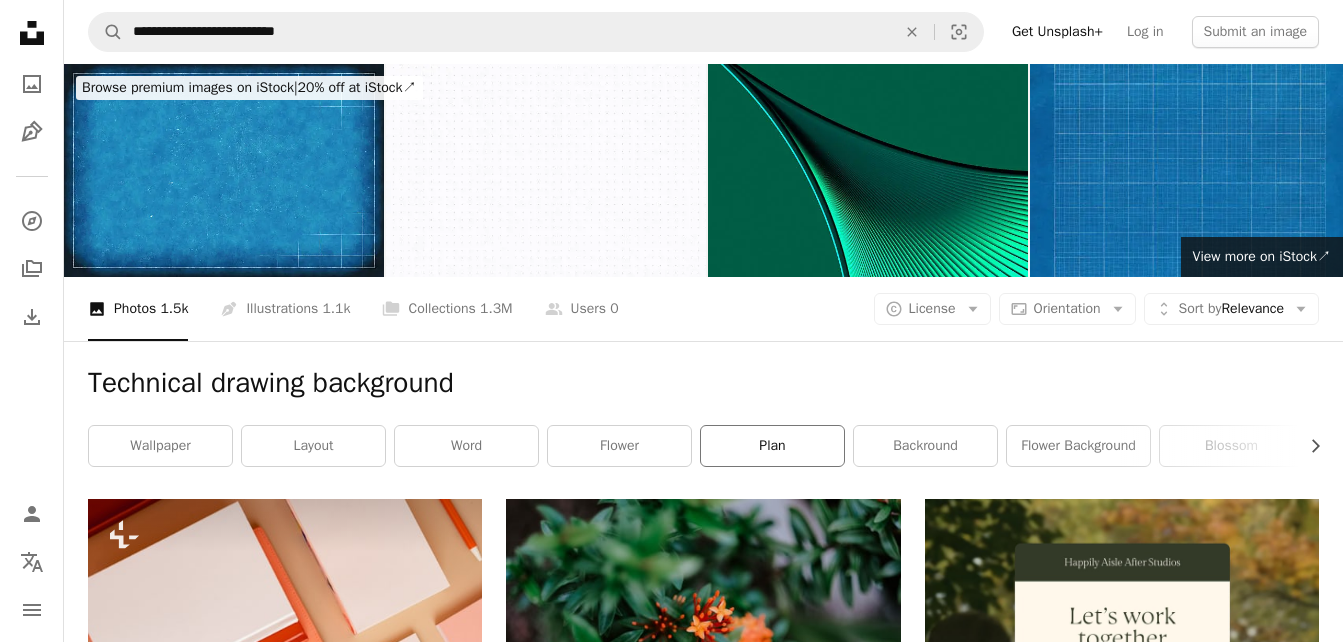 click on "plan" at bounding box center (772, 446) 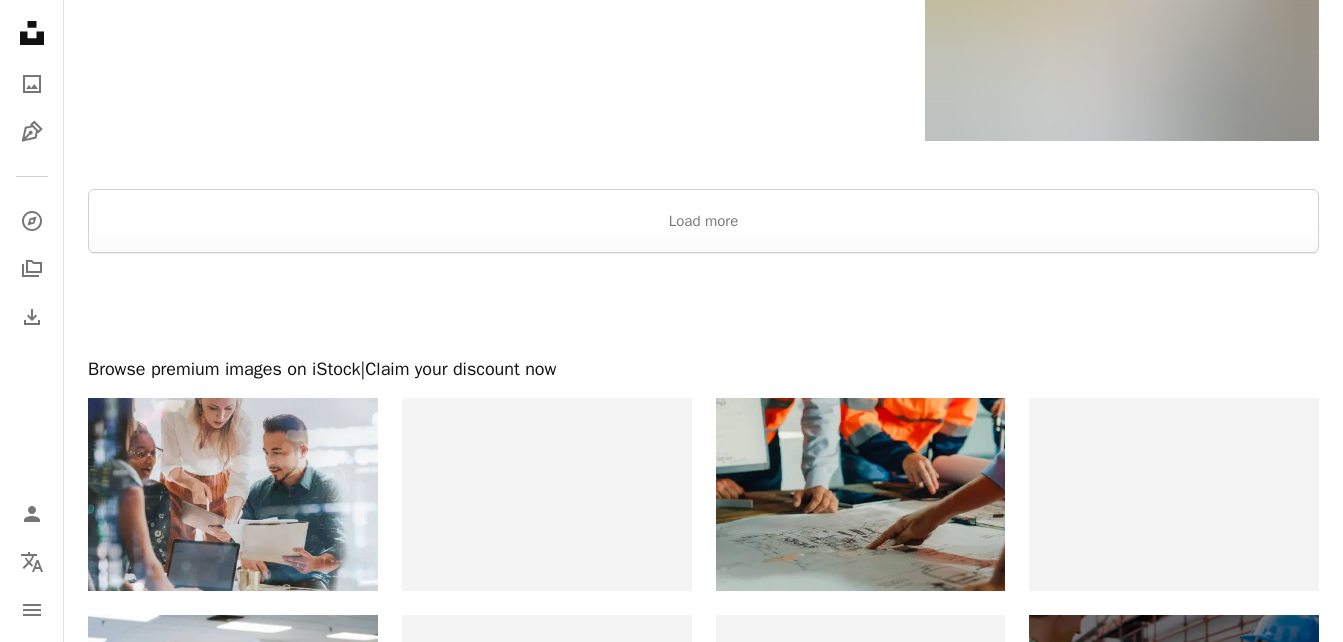 scroll, scrollTop: 3518, scrollLeft: 0, axis: vertical 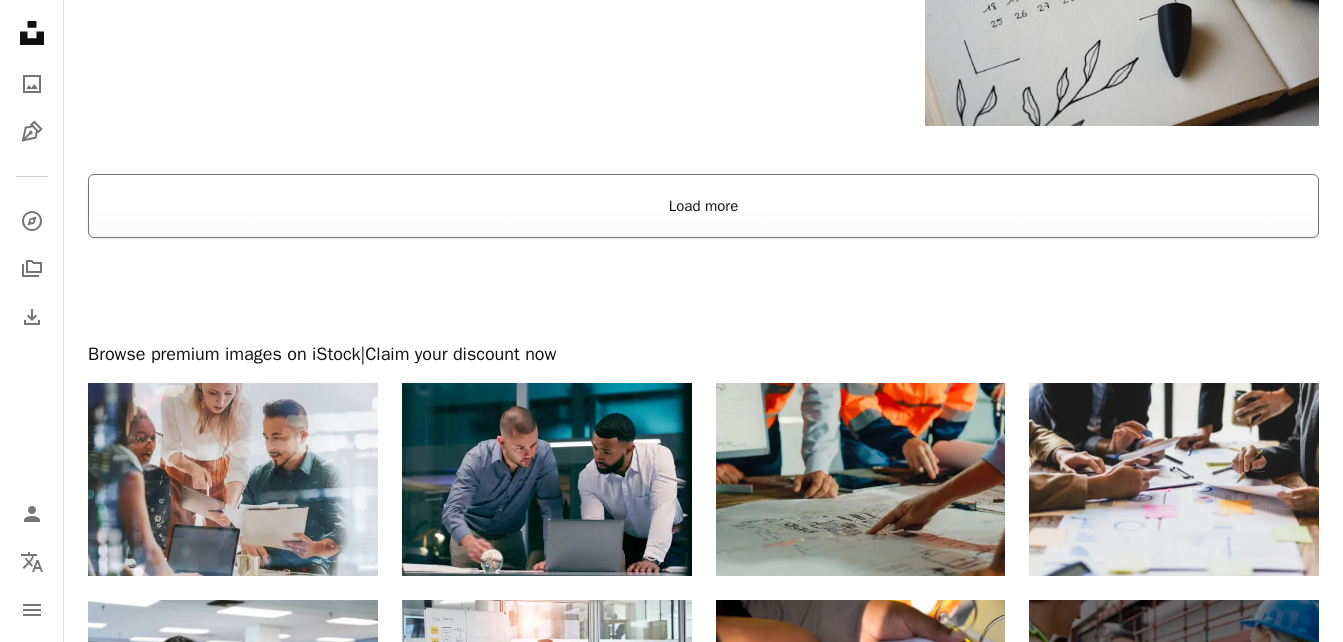 click on "Load more" at bounding box center (703, 206) 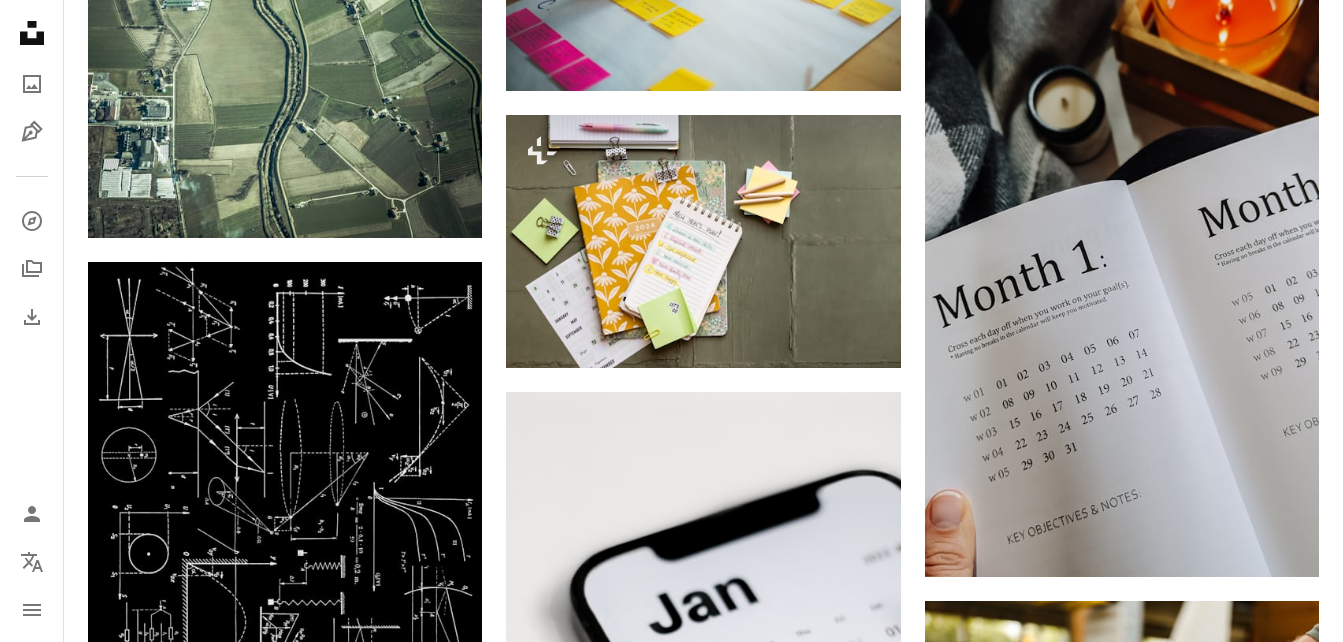 scroll, scrollTop: 7242, scrollLeft: 0, axis: vertical 